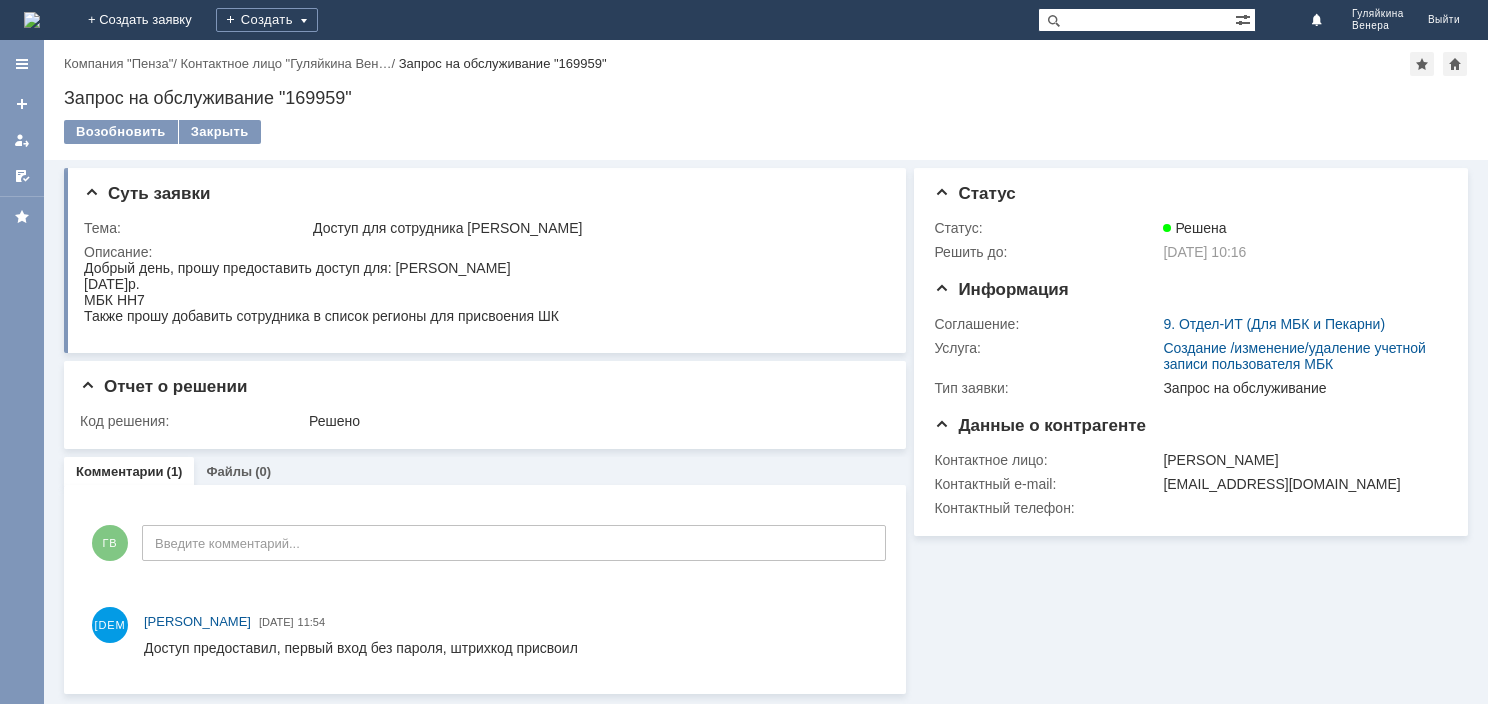 scroll, scrollTop: 0, scrollLeft: 0, axis: both 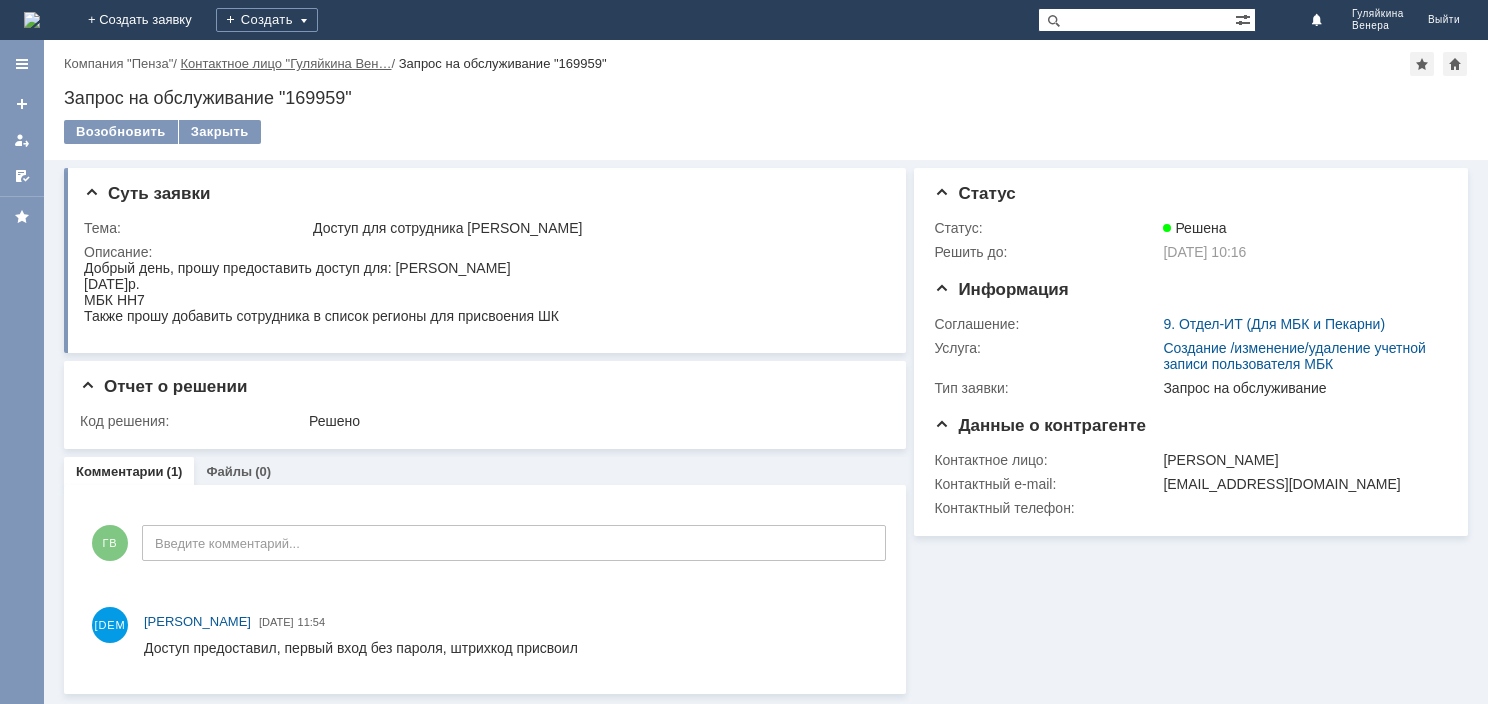 click on "Контактное лицо "Гуляйкина Вен…" at bounding box center (286, 63) 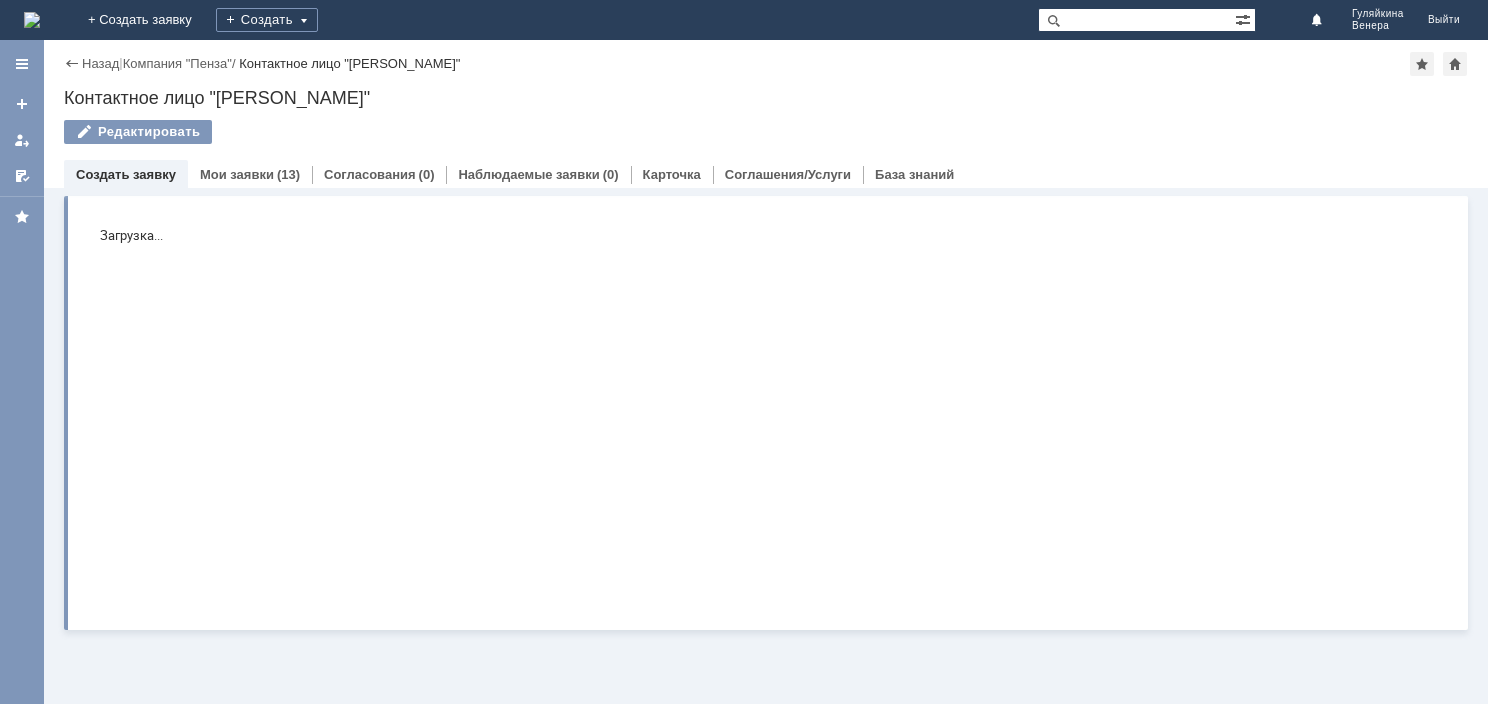 scroll, scrollTop: 0, scrollLeft: 0, axis: both 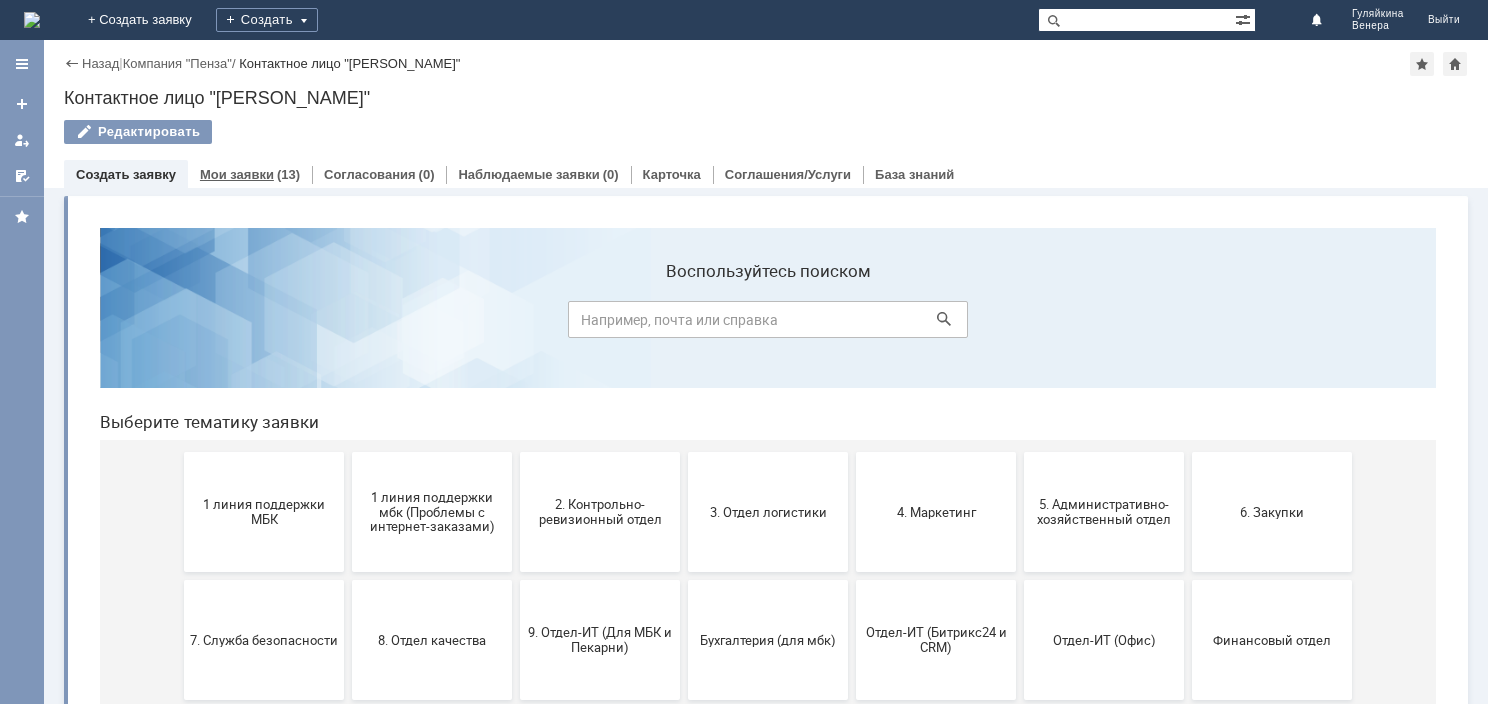 click on "Мои заявки (13)" at bounding box center [250, 174] 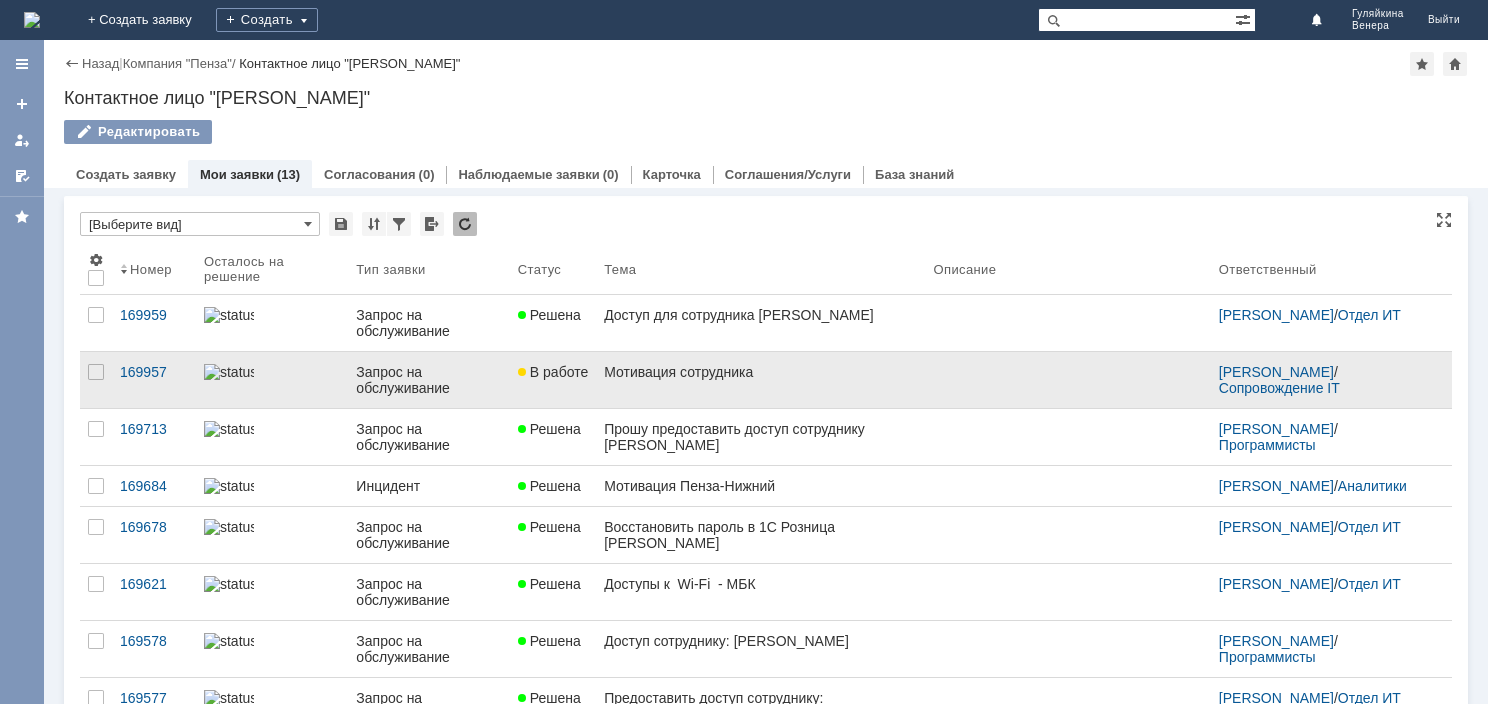 scroll, scrollTop: 0, scrollLeft: 0, axis: both 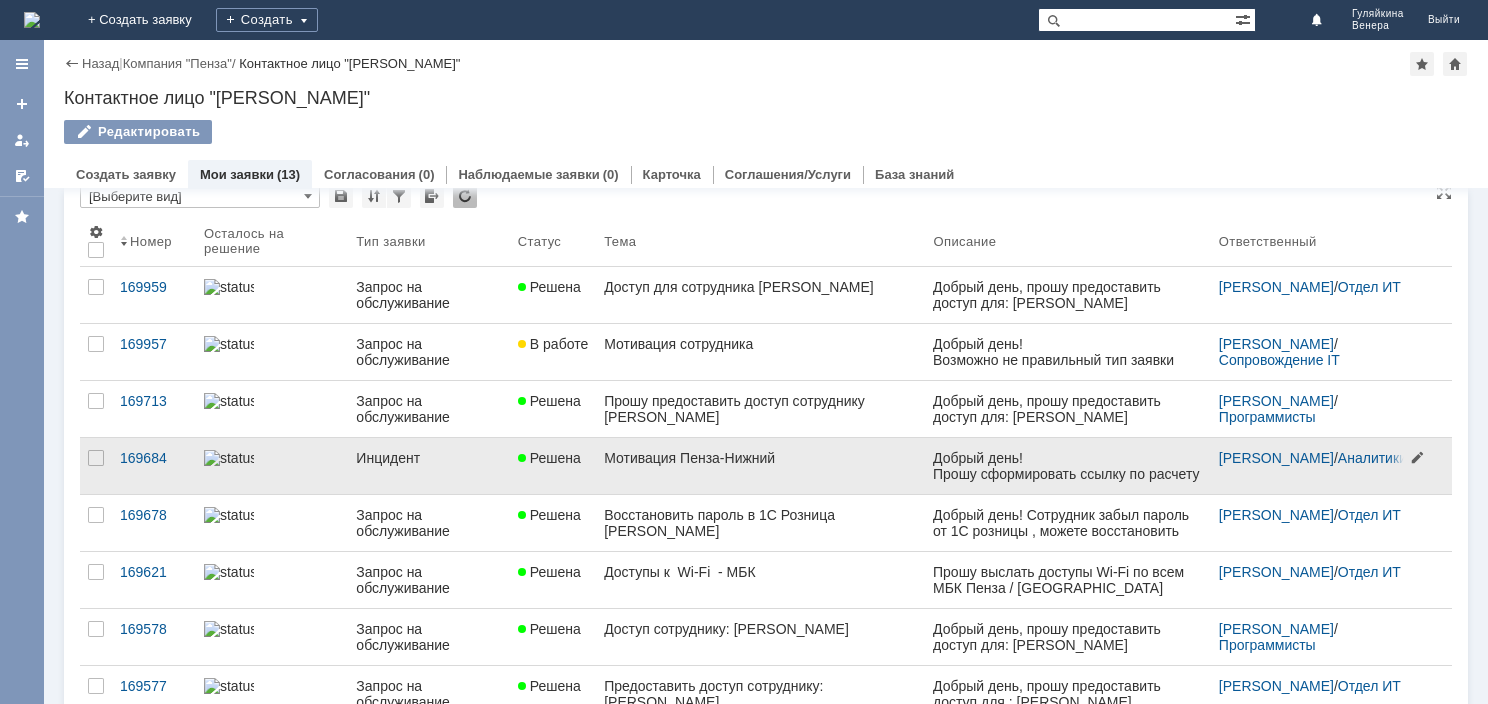 click on "Голиков Дмитрий / Аналитики" at bounding box center (1323, 458) 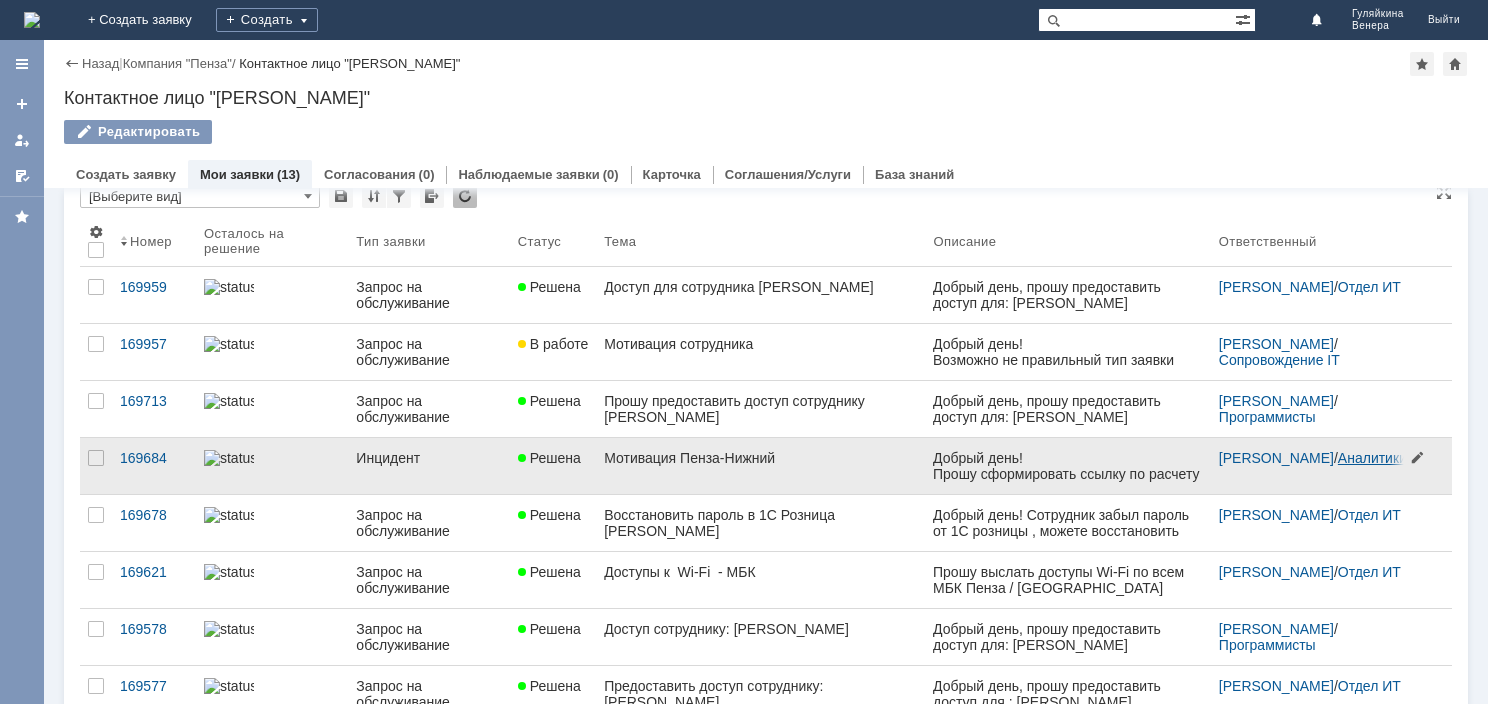 click on "Аналитики" at bounding box center (1372, 458) 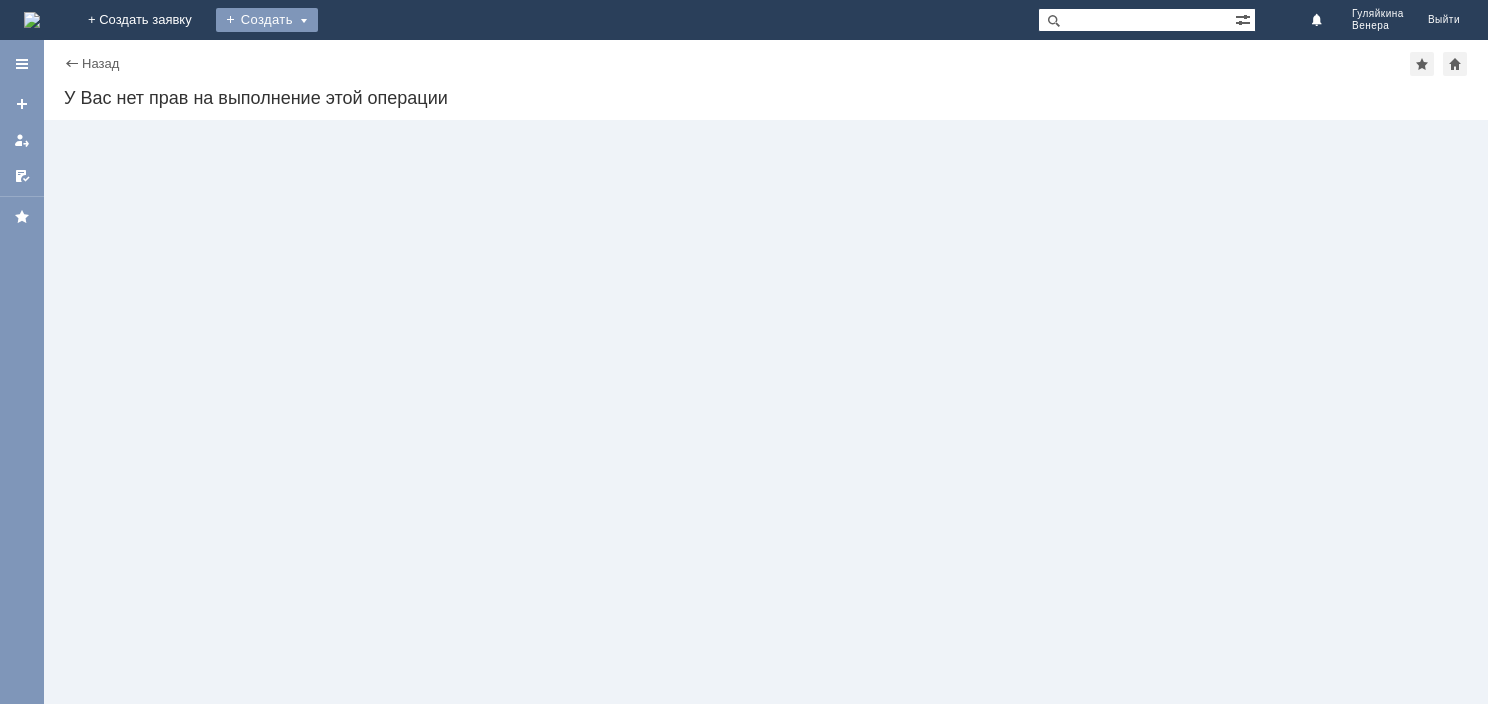 click on "Создать" at bounding box center [267, 20] 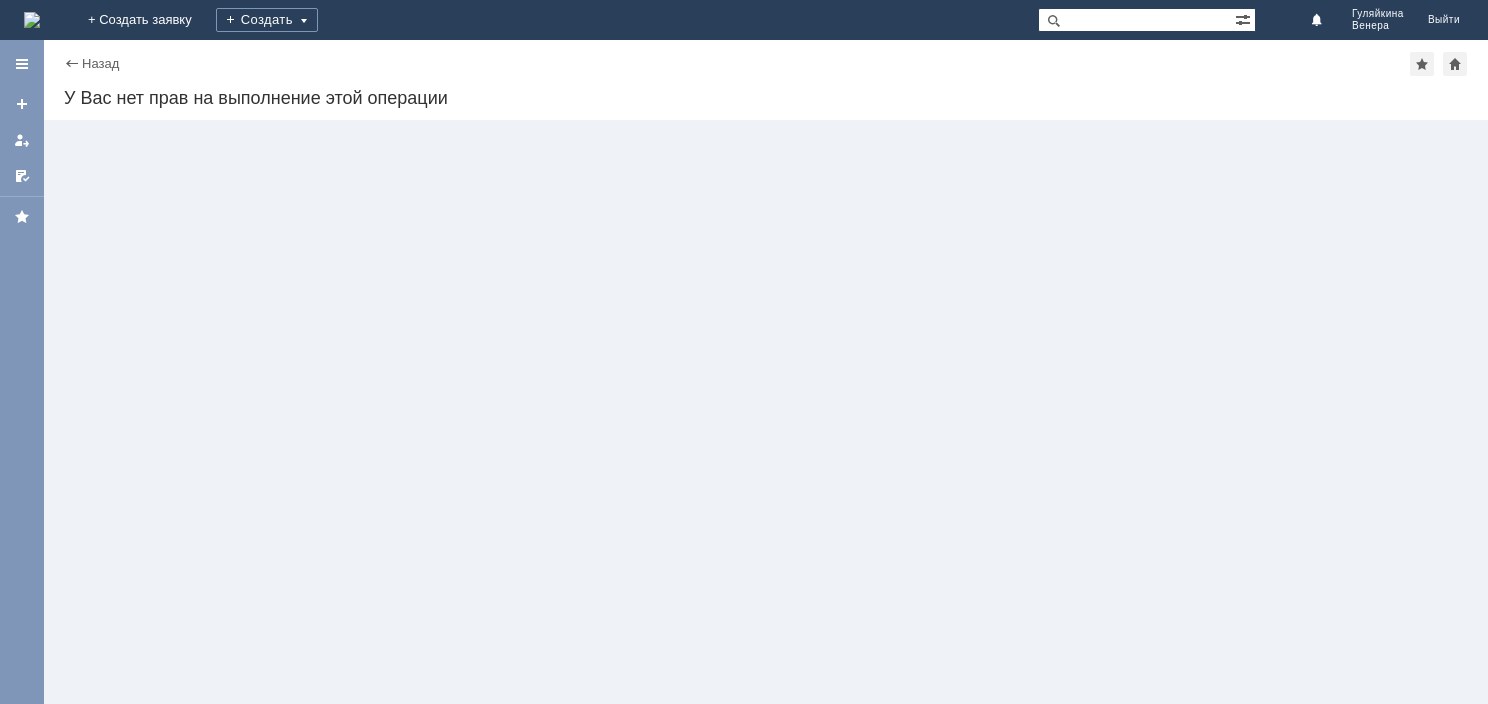 click on "+ Создать заявку" at bounding box center (140, 20) 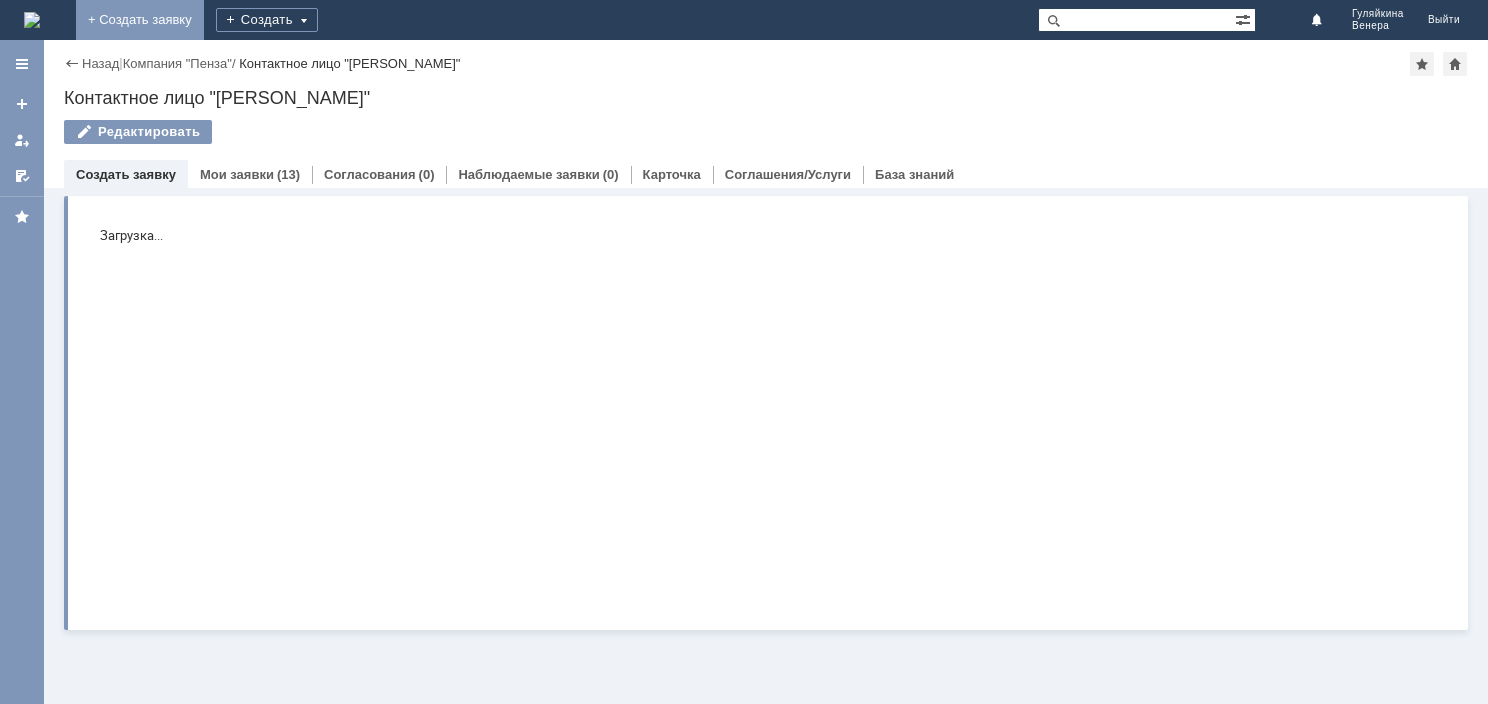 scroll, scrollTop: 0, scrollLeft: 0, axis: both 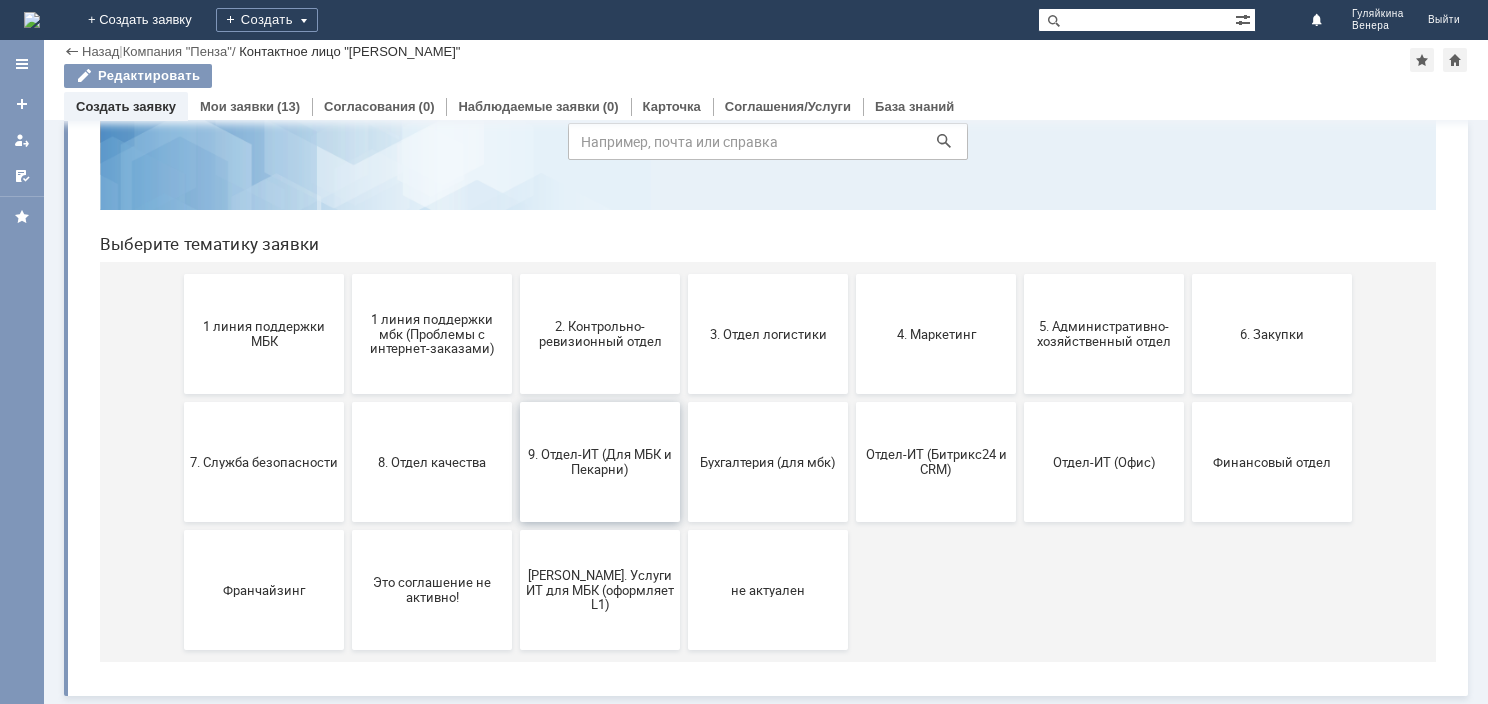 click on "9. Отдел-ИТ (Для МБК и Пекарни)" at bounding box center [600, 462] 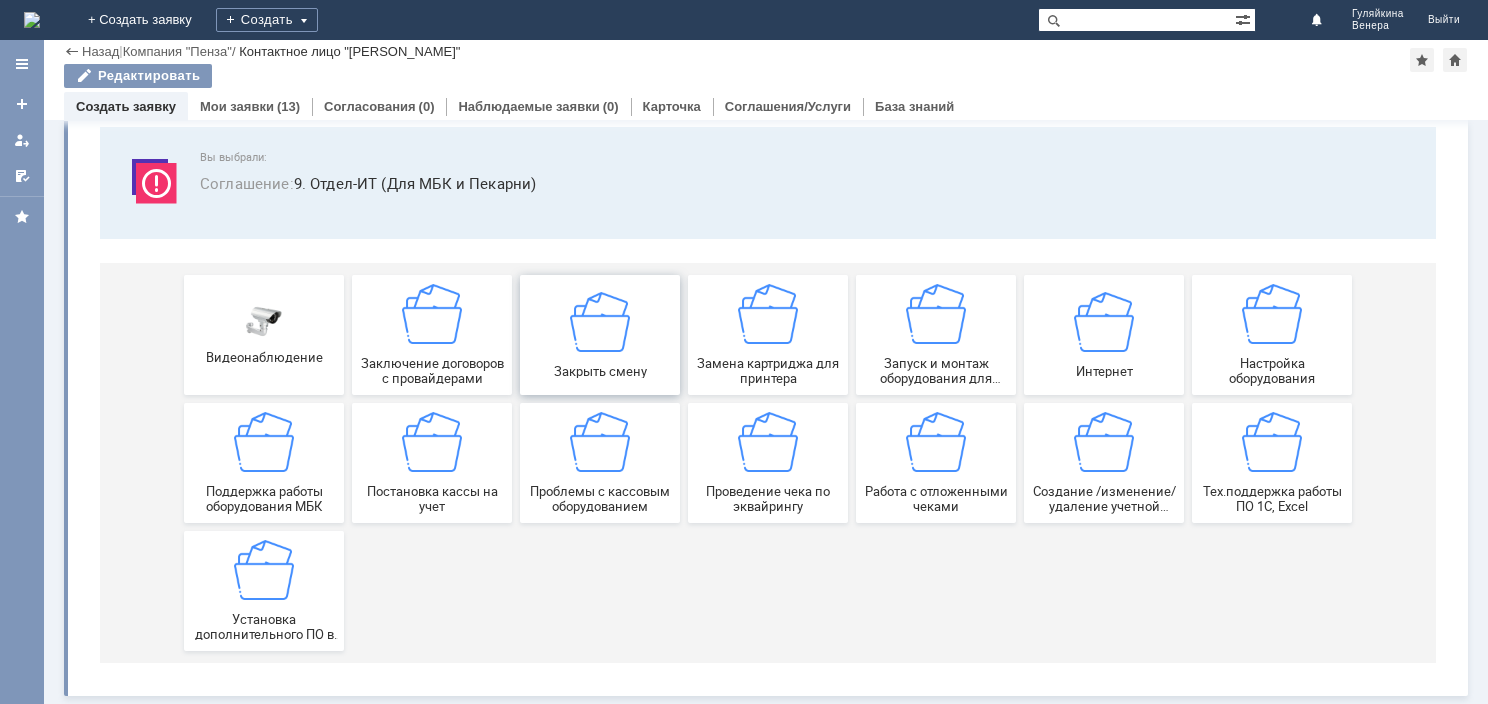 scroll, scrollTop: 0, scrollLeft: 0, axis: both 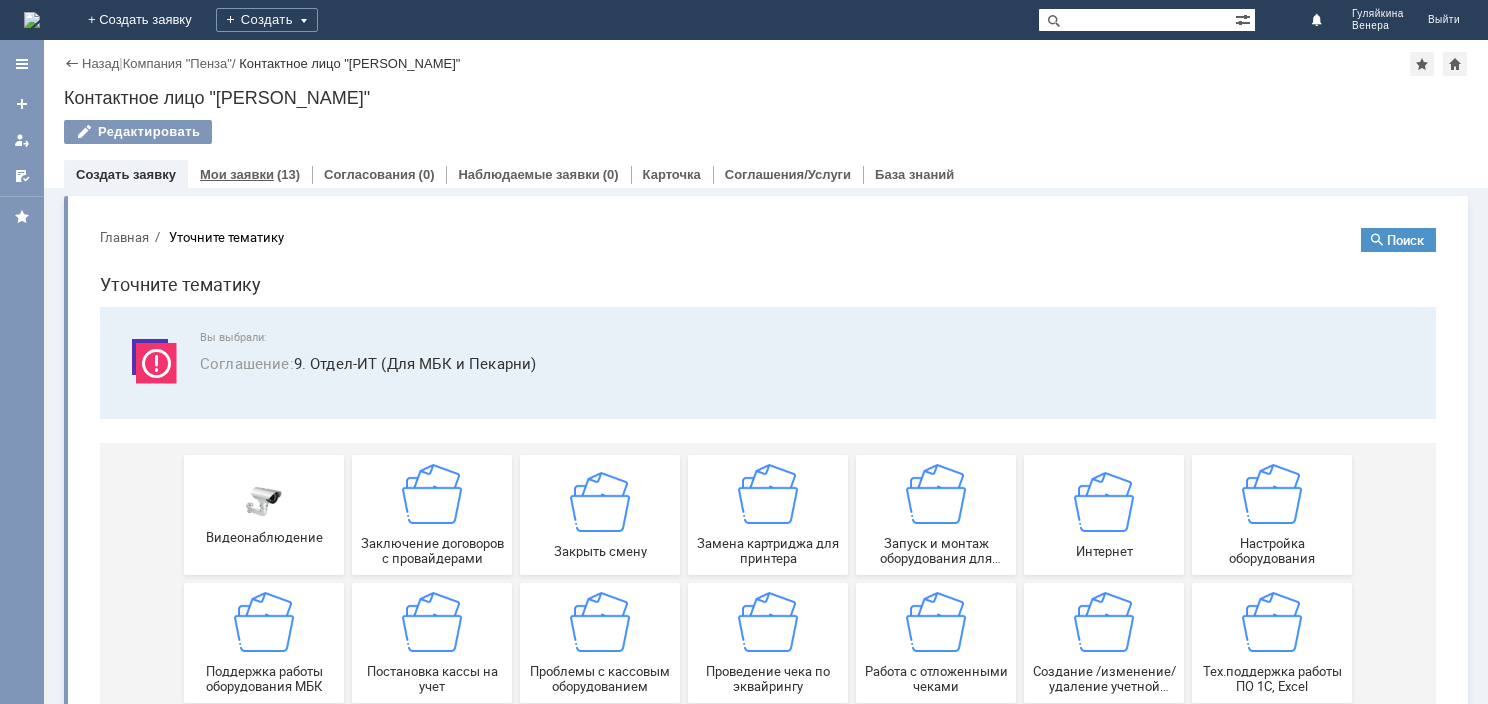 click on "Мои заявки" at bounding box center (237, 174) 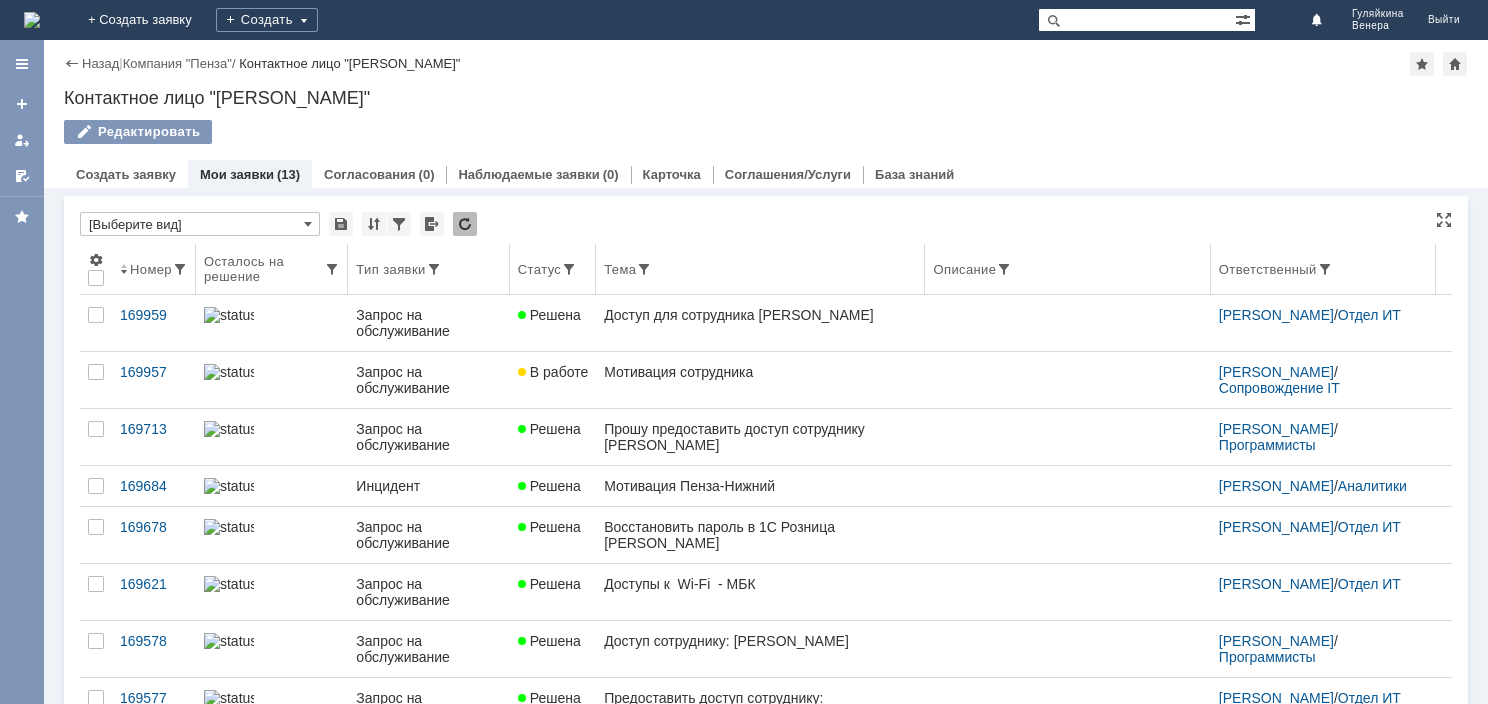 scroll, scrollTop: 0, scrollLeft: 0, axis: both 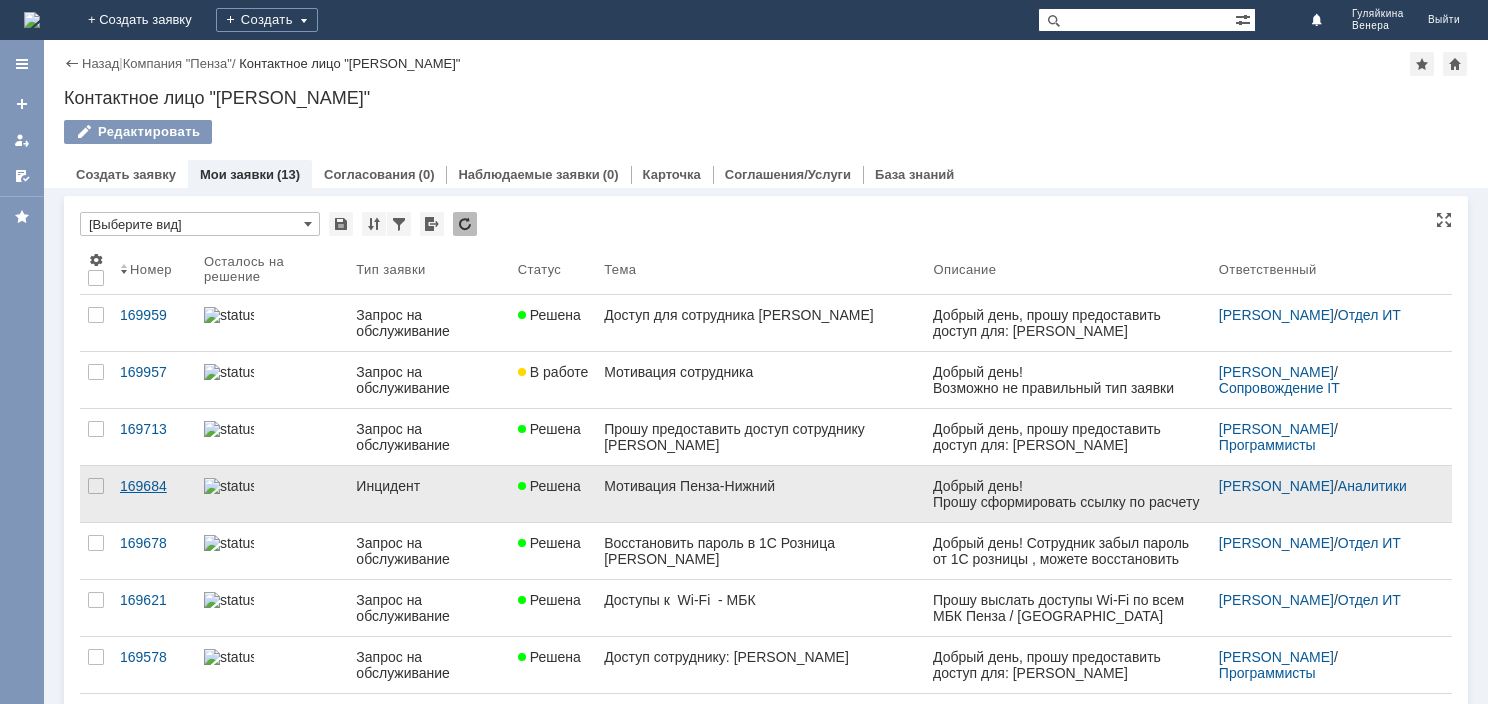 click on "169684" at bounding box center [154, 486] 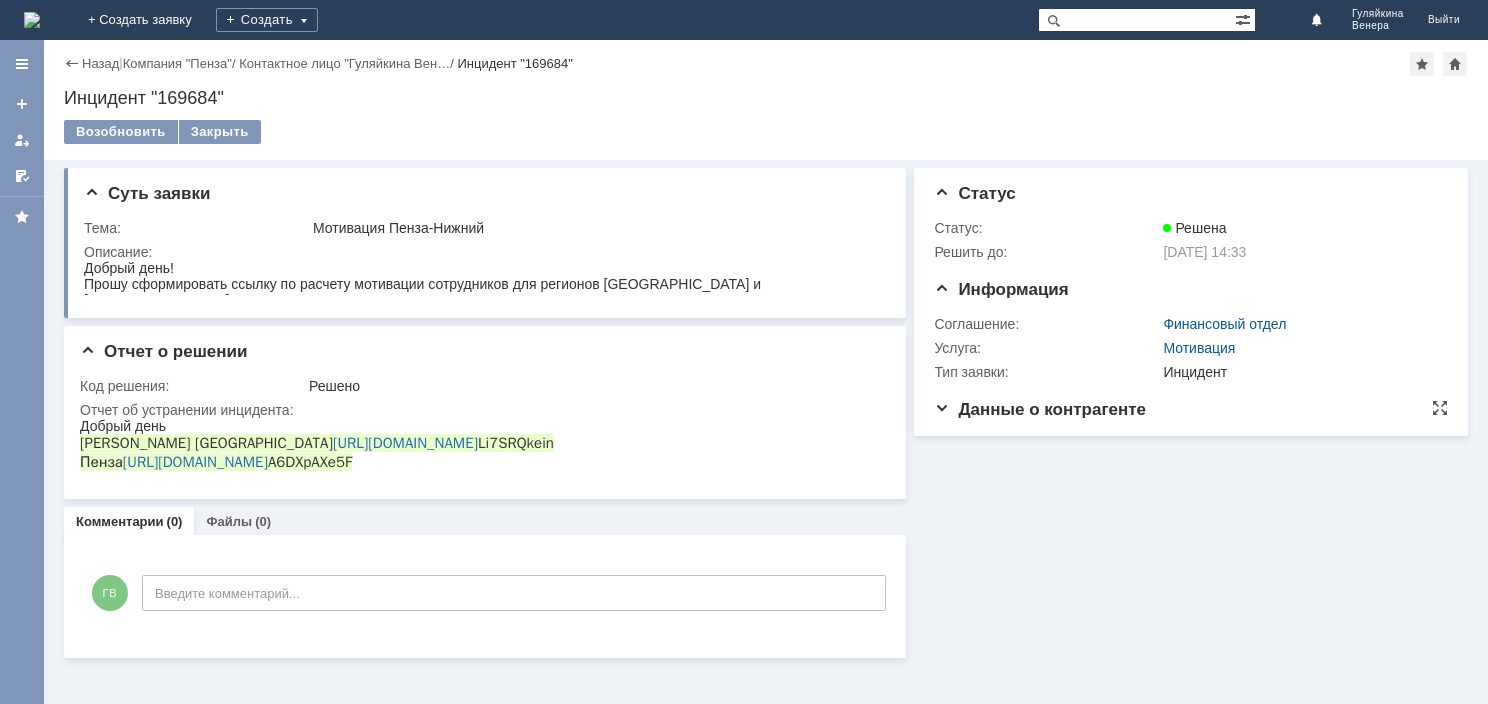 click on "Данные о контрагенте" at bounding box center (1040, 409) 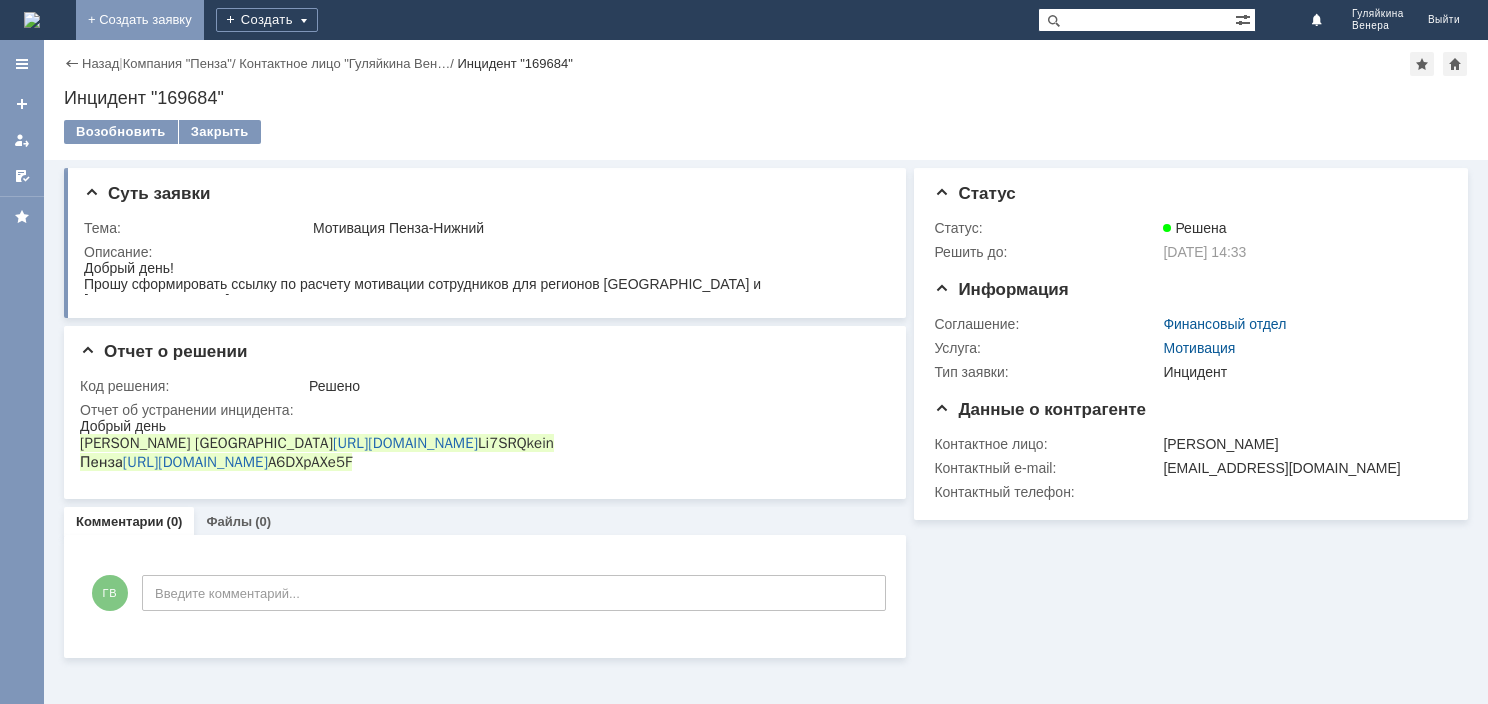 click on "+ Создать заявку" at bounding box center [140, 20] 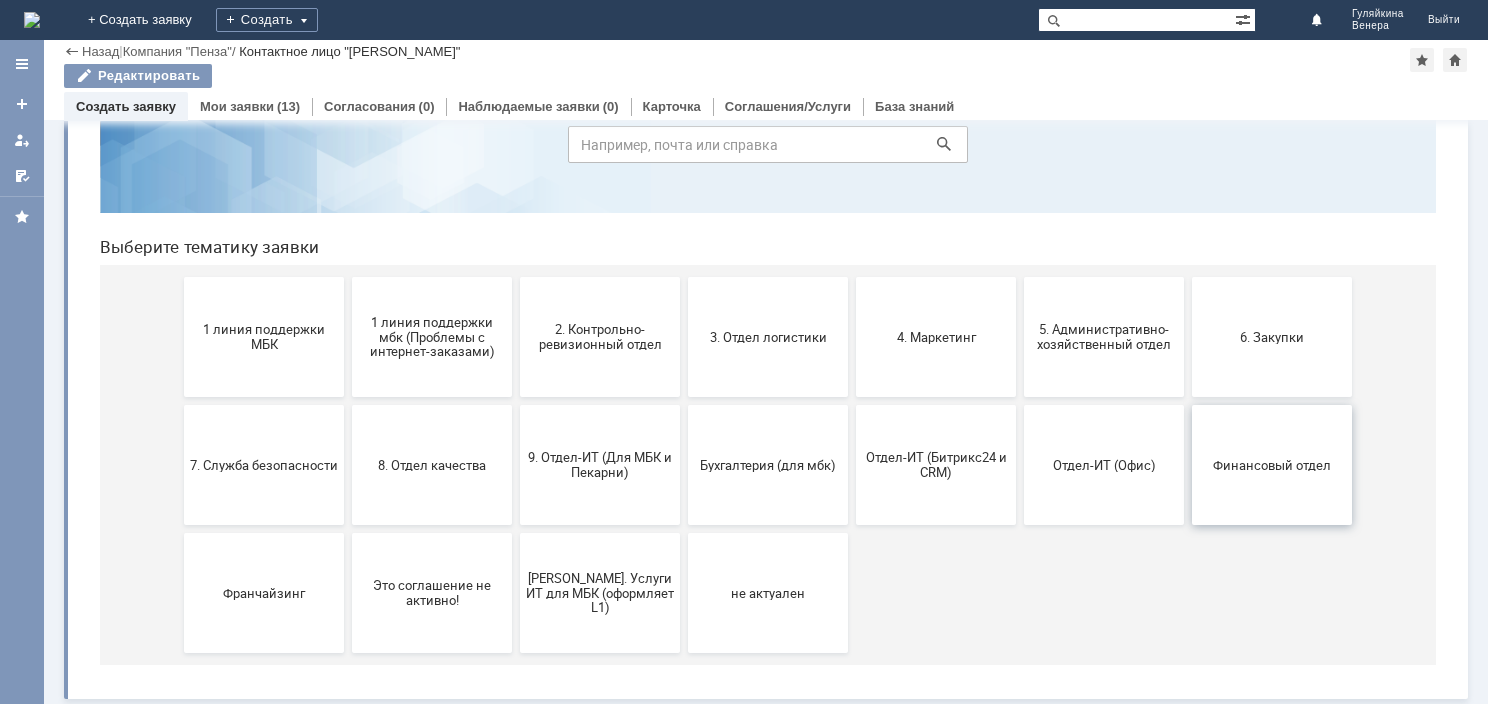 click on "Финансовый отдел" at bounding box center [1272, 464] 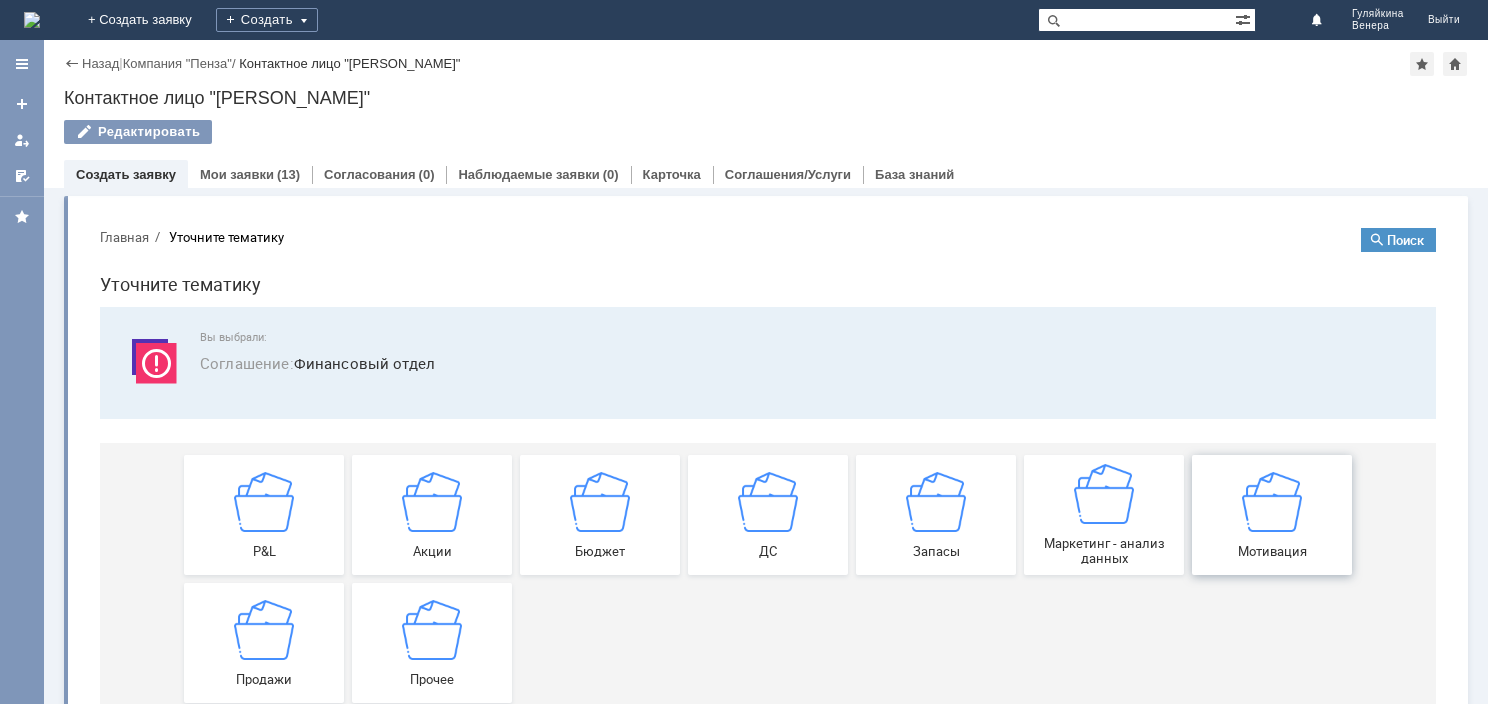 click at bounding box center (1272, 501) 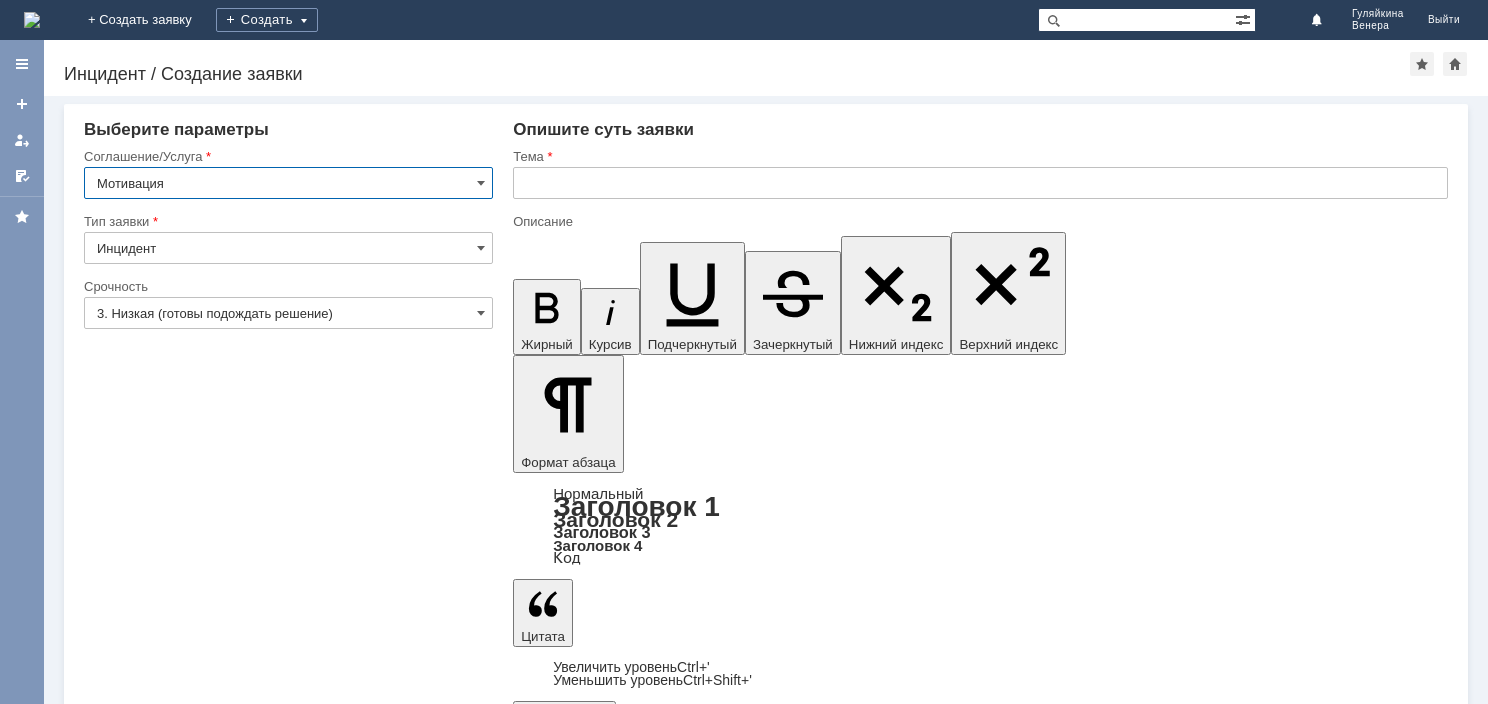 scroll, scrollTop: 0, scrollLeft: 0, axis: both 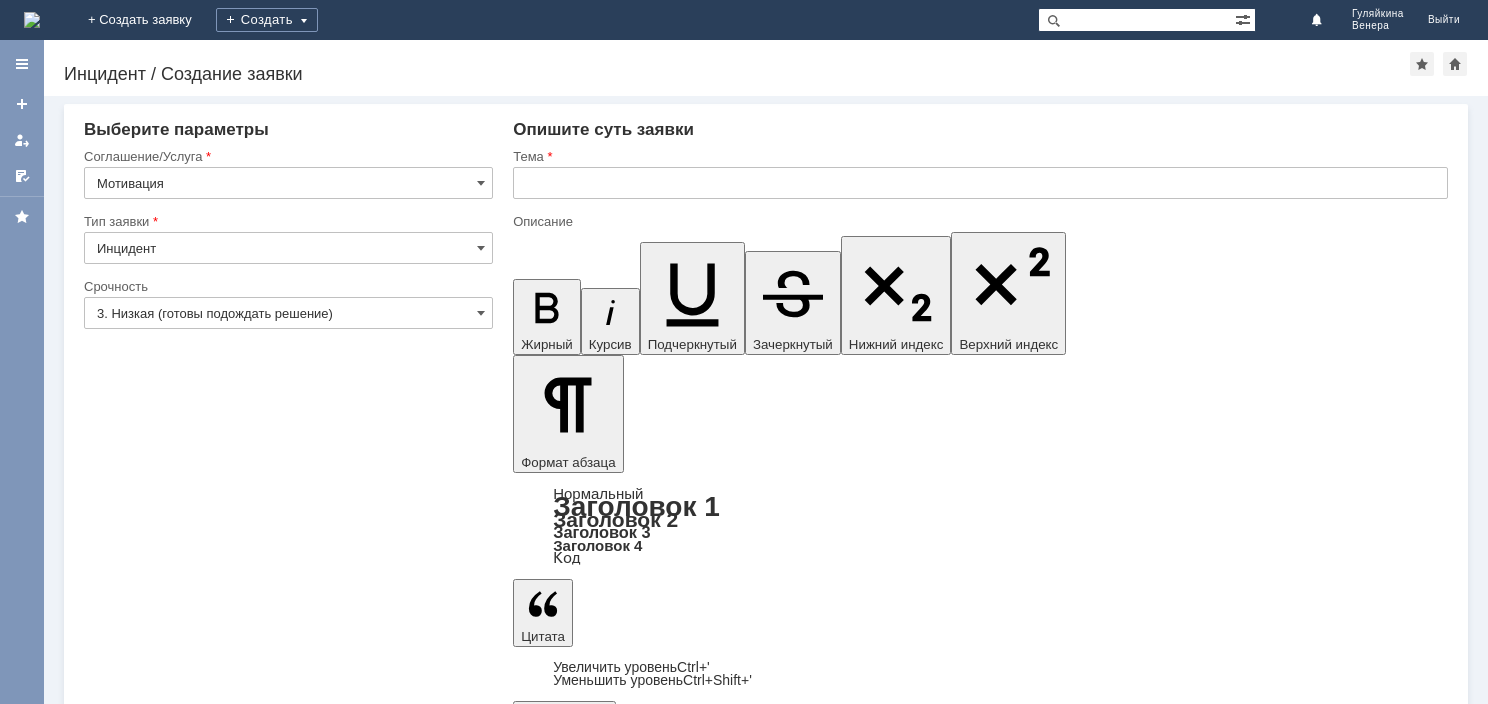 click at bounding box center [676, 5865] 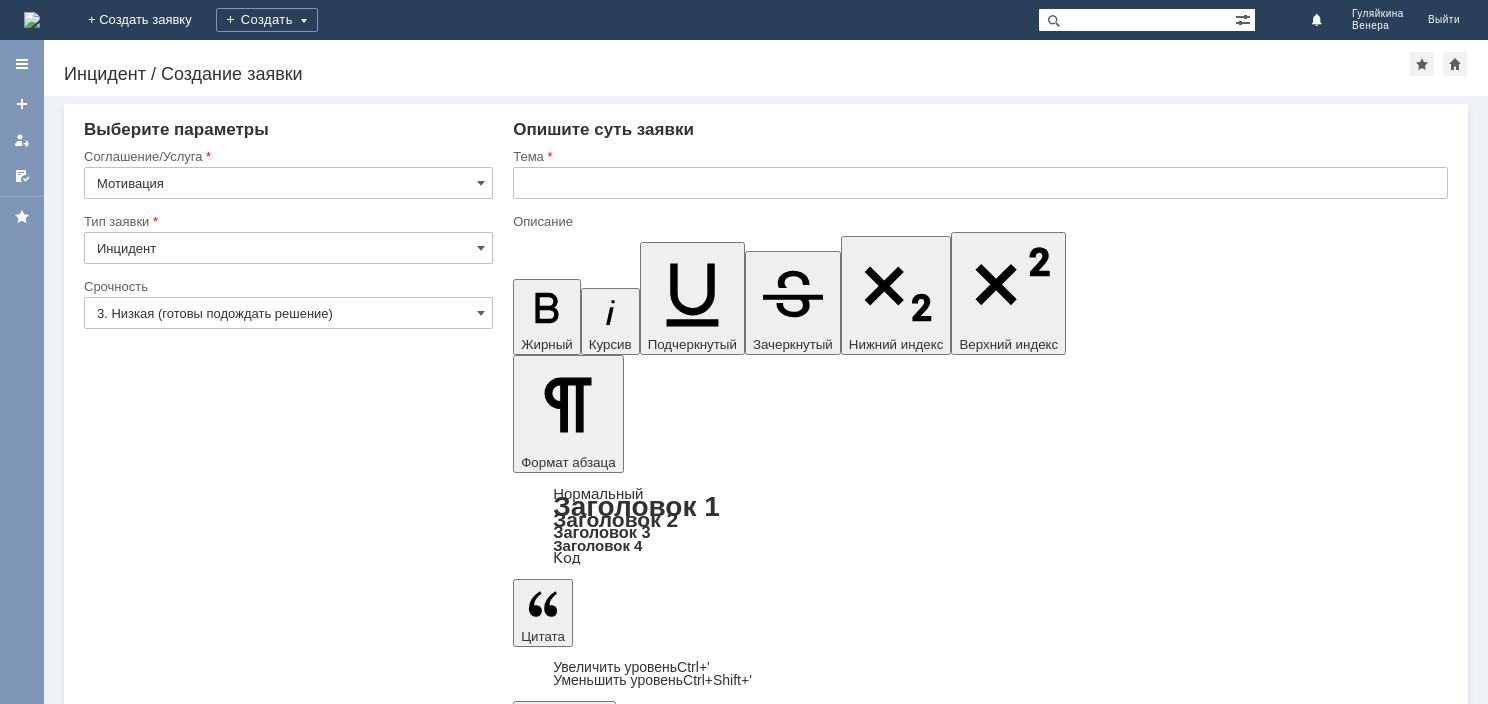 type 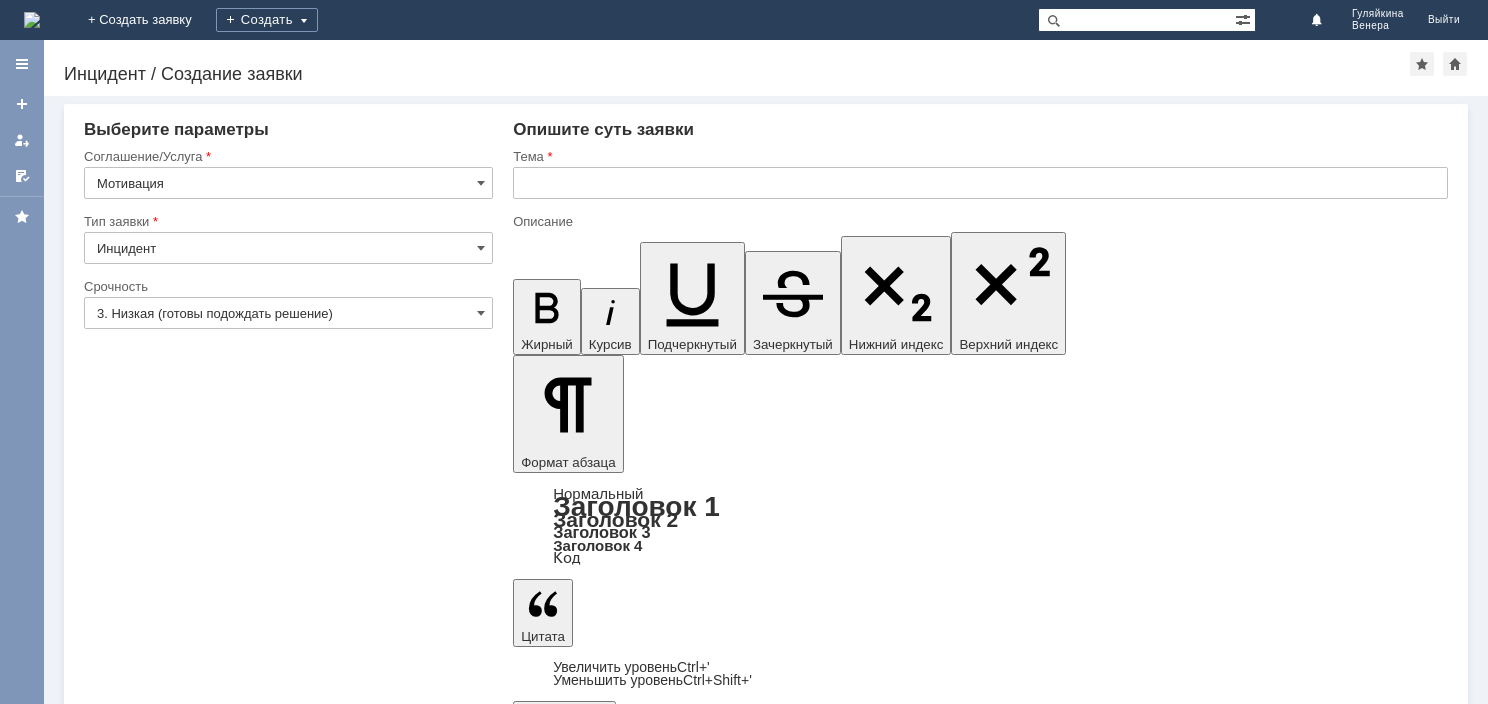 click on "Добрый день!  Подскажите, каким способом перевести продажи с уволенного сотрудника на работающего  [PERSON_NAME] в июне работала на МБК и проводила продажи на ШК уволенного сотрудника Фактически продажи были совершены [PERSON_NAME].  Сейчас для сотрудника сделан личный ШК" at bounding box center [676, 5896] 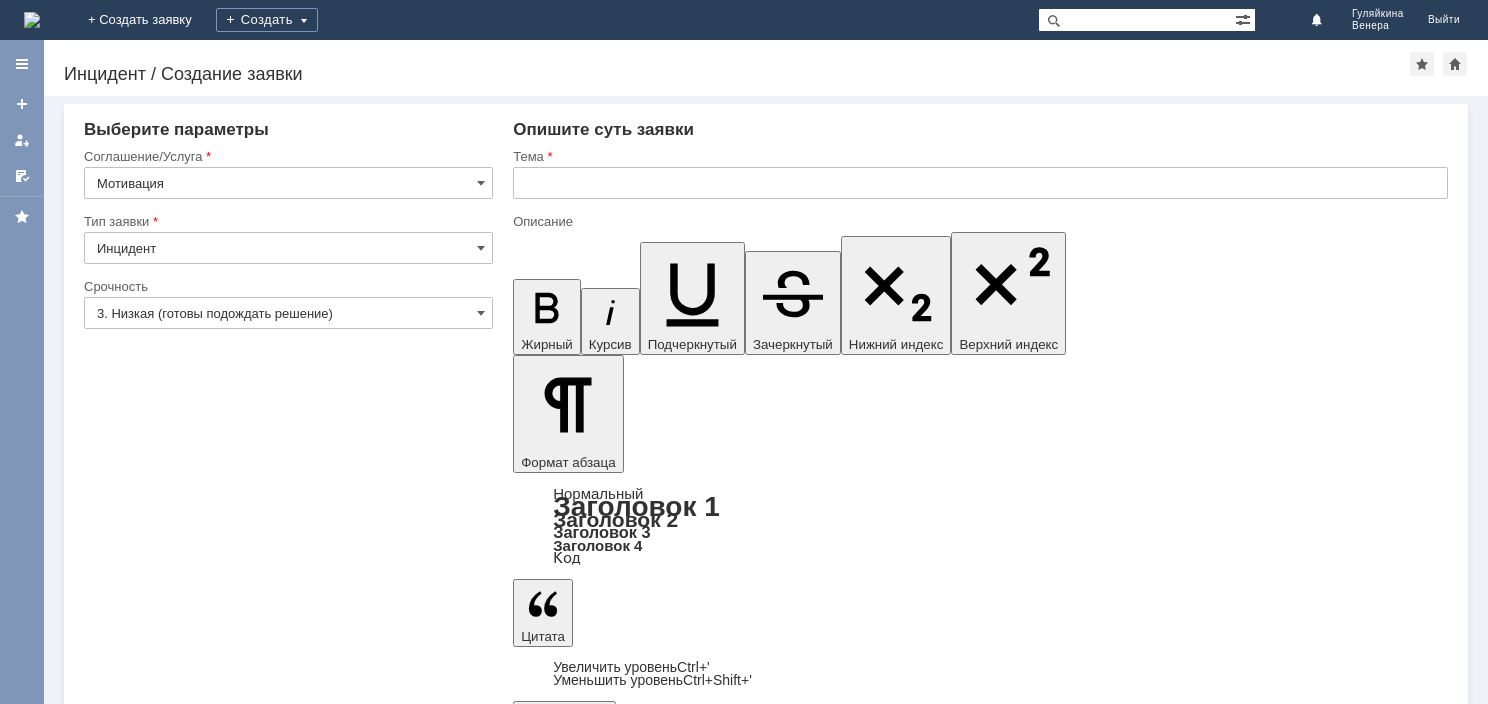 click on "Добрый день!  Подскажите, каким способом перевести продажи с уволенного сотрудника на работающего  [PERSON_NAME] в июне работала на МБК и проводила продажи на ШК уволенного сотрудника" at bounding box center [676, 5856] 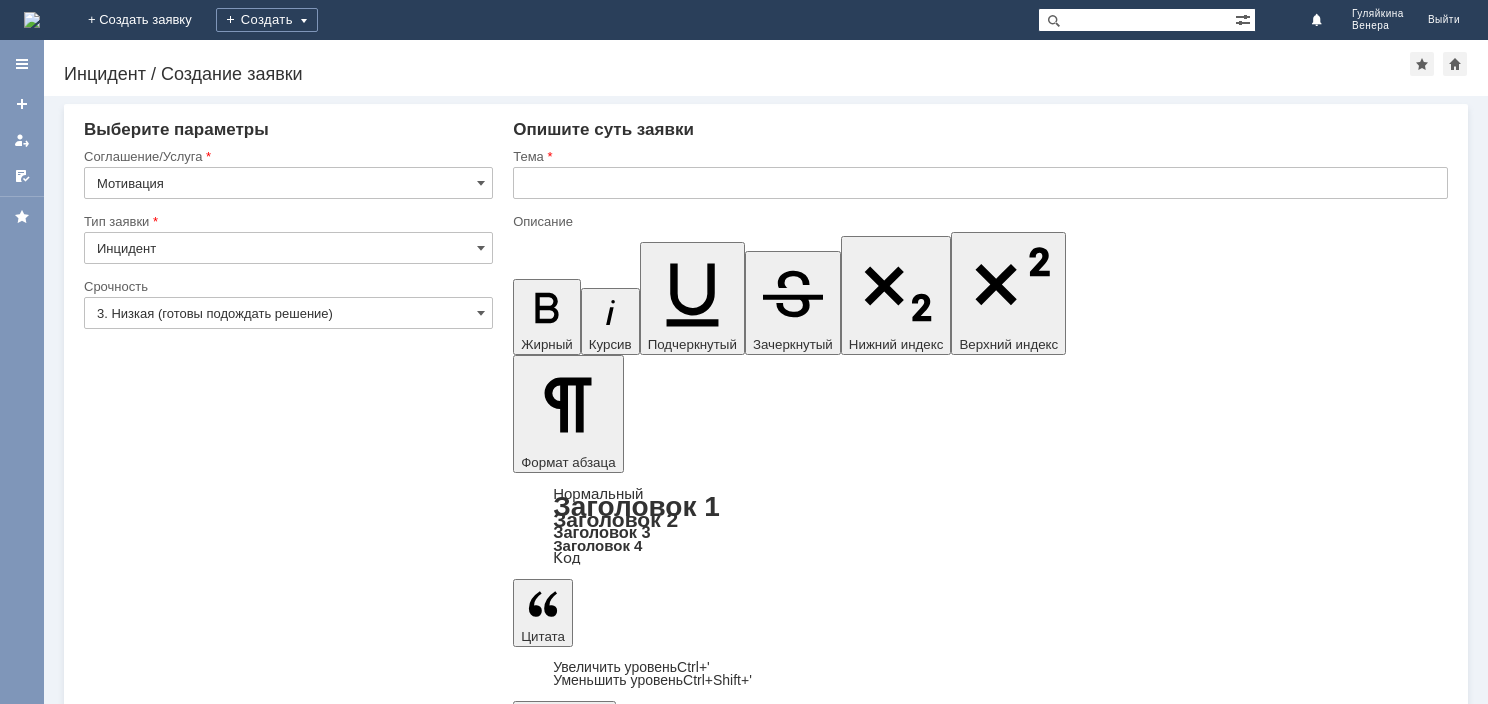 click on "Добрый день!  Подскажите, каким способом перевести продажи с уволенного сотрудника на работающего  [PERSON_NAME] в июне работала на МБК и проводила продажи на ШК уволенного сотрудника ([PERSON_NAME])" at bounding box center [676, 5865] 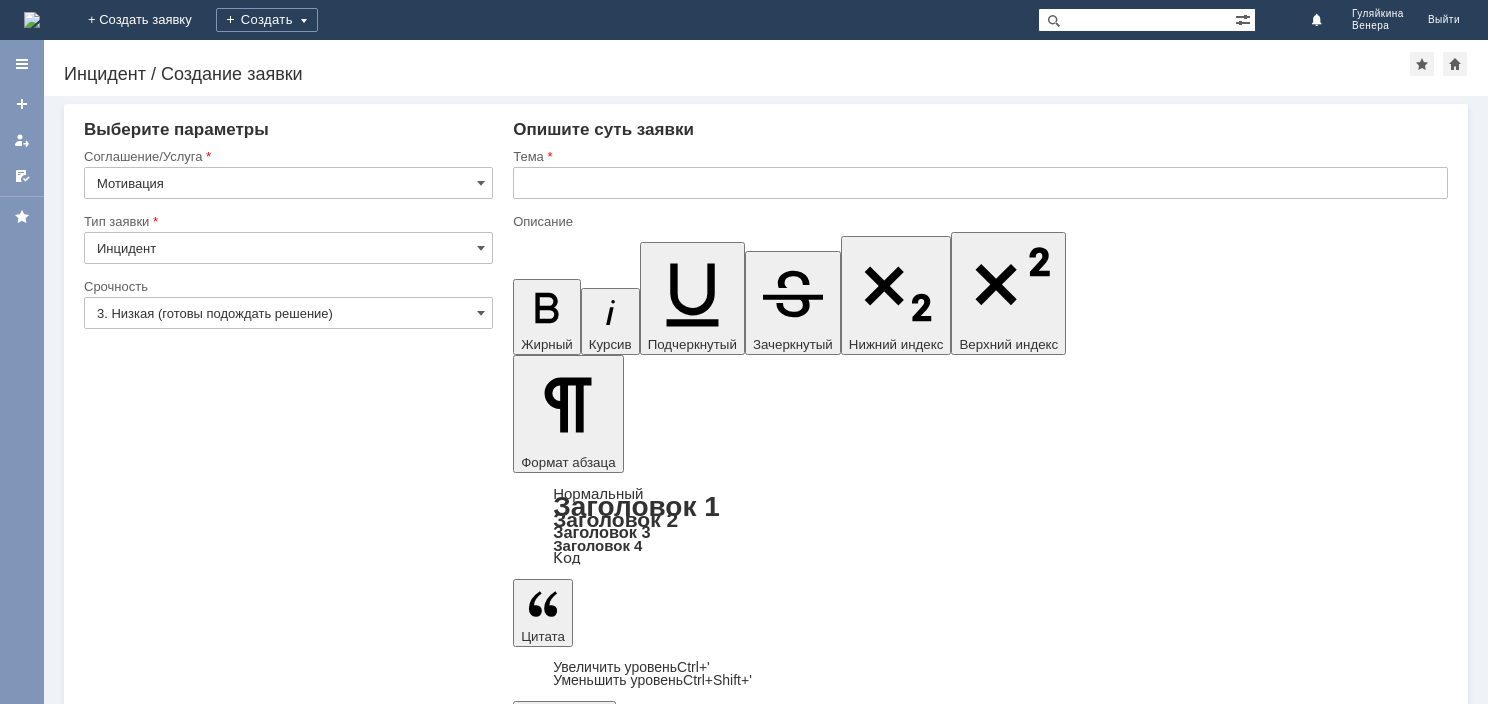 click on "Добрый день!  Подскажите, каким способом перевести продажи с уволенного сотрудника на работающего  [PERSON_NAME] в июне работала на МБК и проводила продажи на ШК уволенного сотрудника ([PERSON_NAME]) Фактически продажи были совершены [PERSON_NAME].  Сейчас для сотрудника сделан личный ШК" at bounding box center [676, 5889] 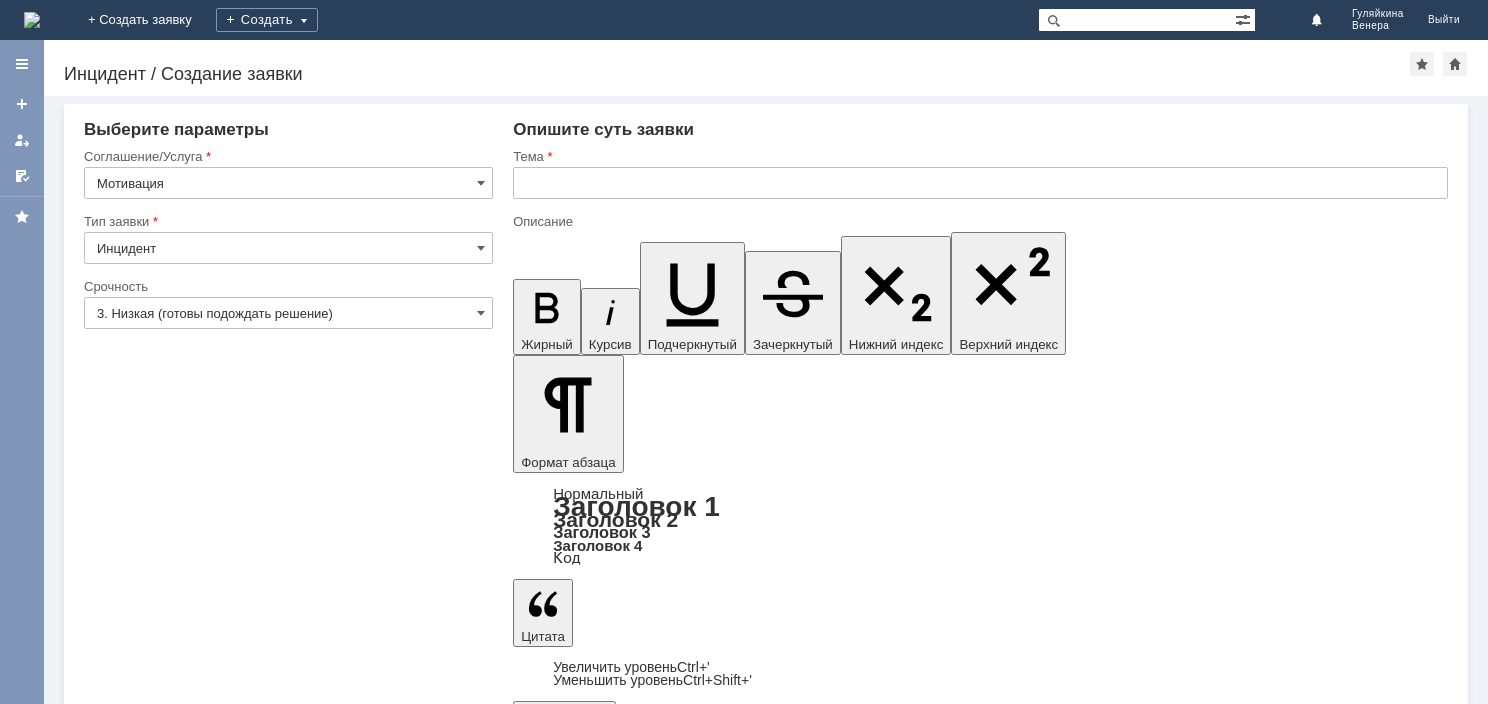 drag, startPoint x: 773, startPoint y: 5897, endPoint x: 537, endPoint y: 5876, distance: 236.93248 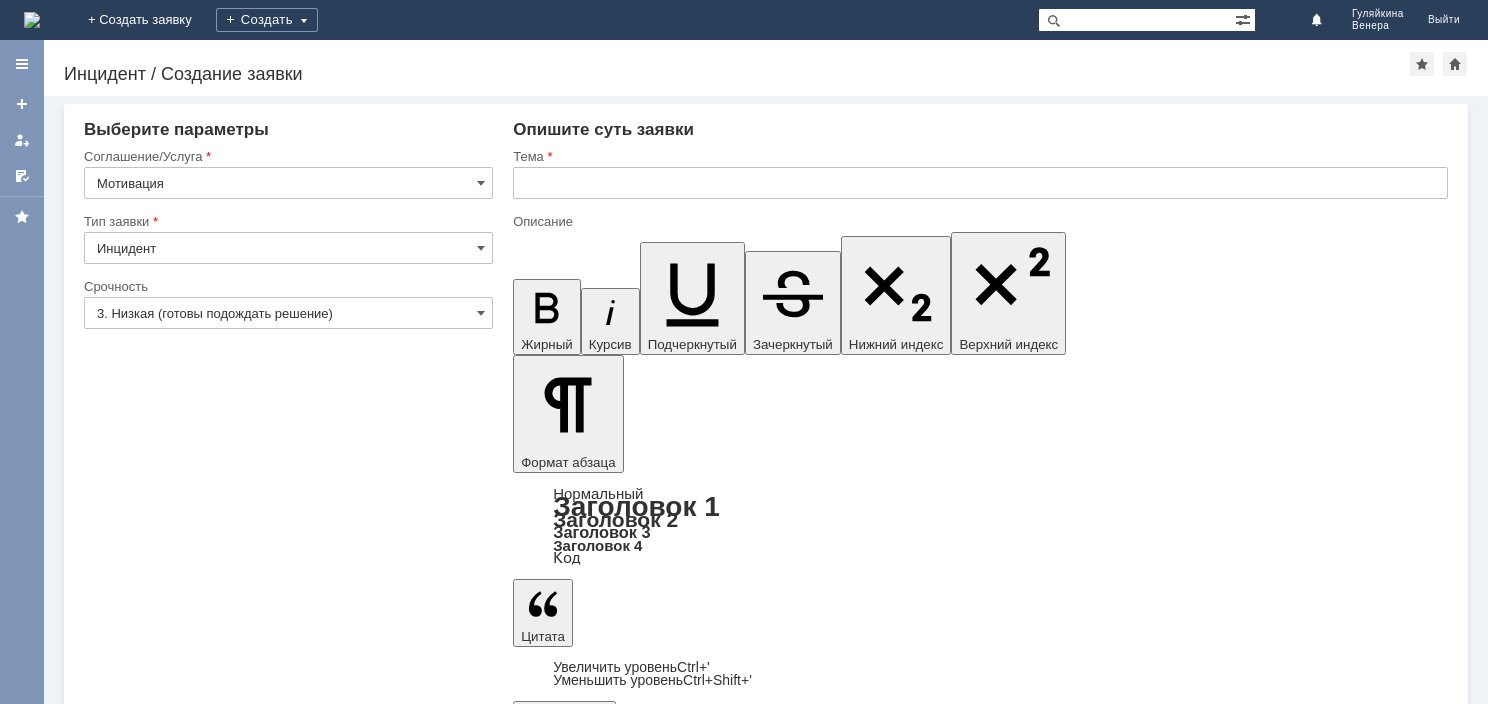 click on "[PERSON_NAME] в июне работала на МБК и проводила продажи на ШК уволенного сотрудника ([PERSON_NAME])," at bounding box center [676, 5888] 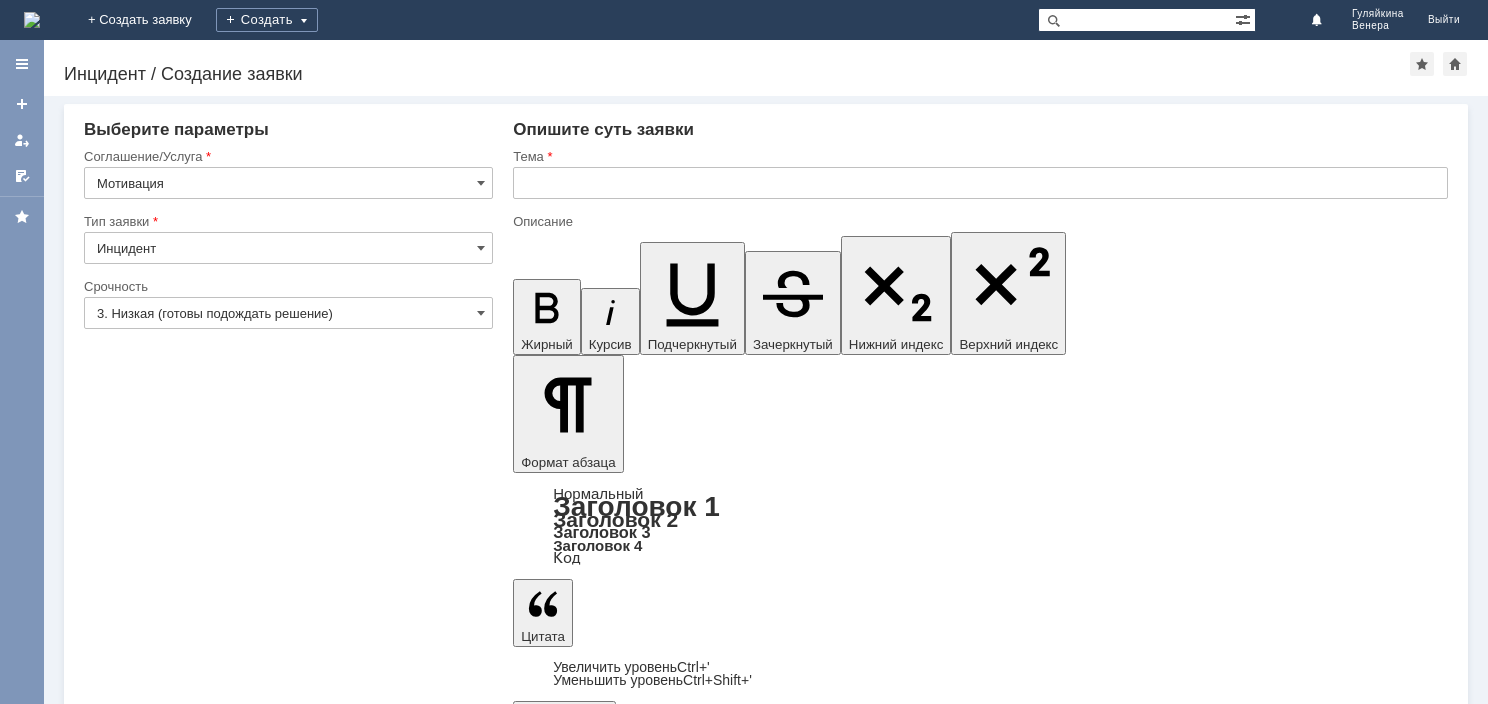 click on "[PERSON_NAME] в июне работала на МБК и проводила продажи на ШК уволенного сотрудника ([PERSON_NAME]).   Фактически продажи были совершены [PERSON_NAME].  Сейчас для сотрудника сделан личный ШК" at bounding box center (676, 5920) 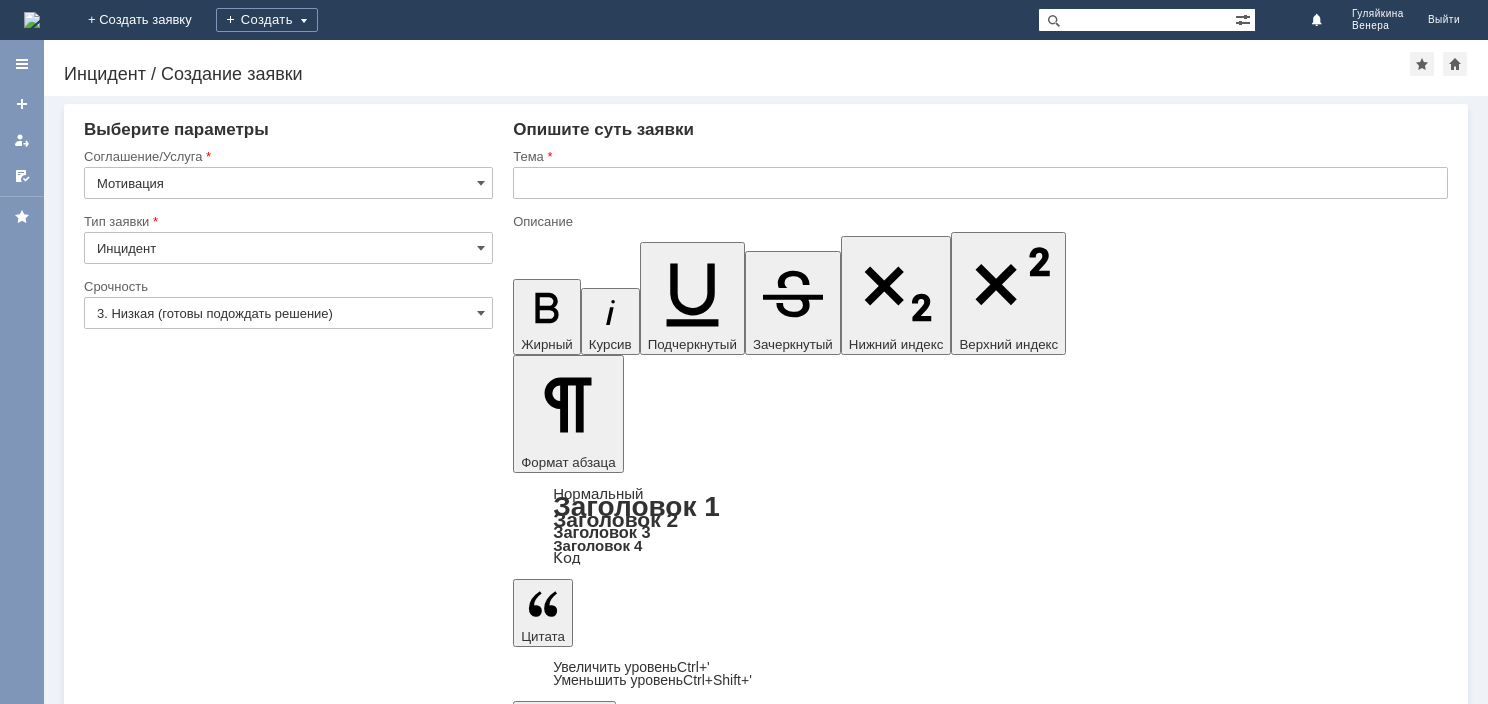 click on "Добавить файл" at bounding box center [589, 5992] 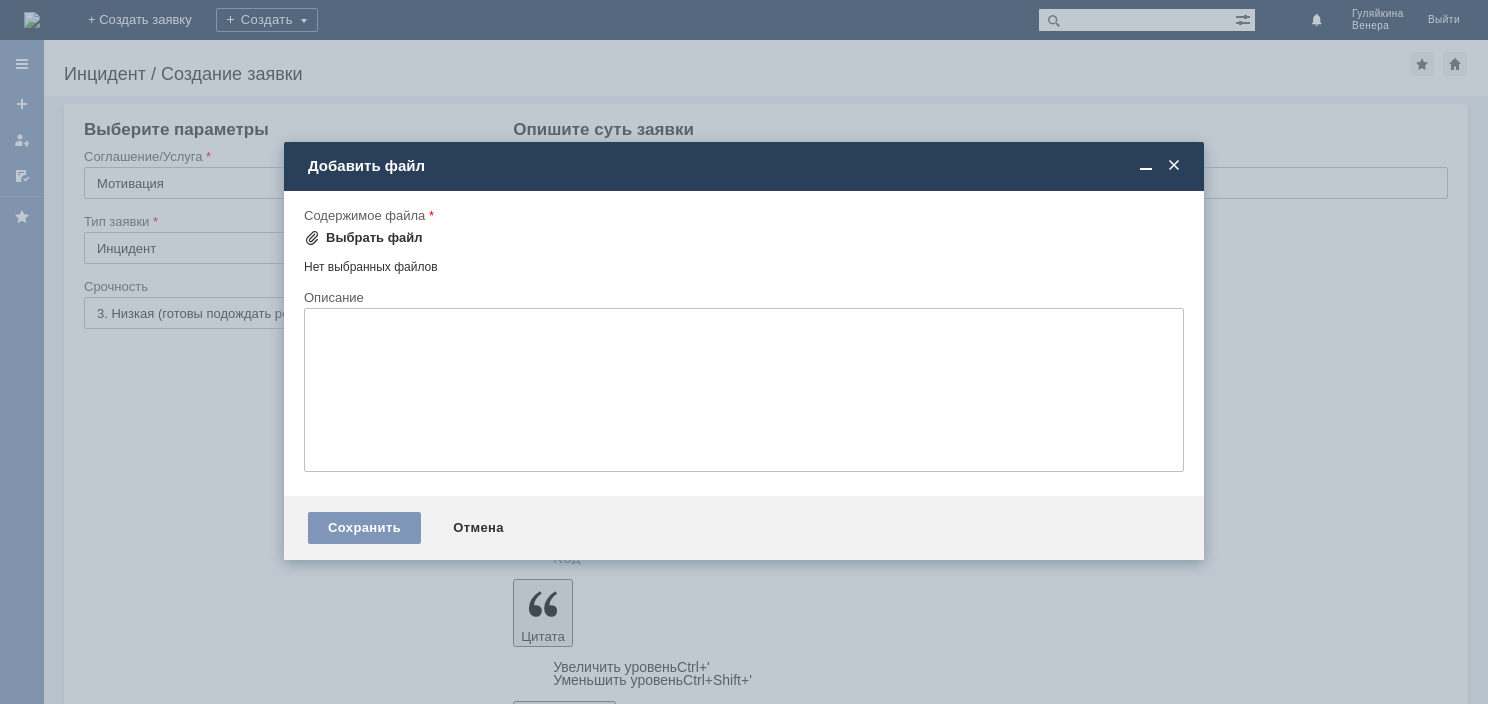 click on "Выбрать файл" at bounding box center [374, 238] 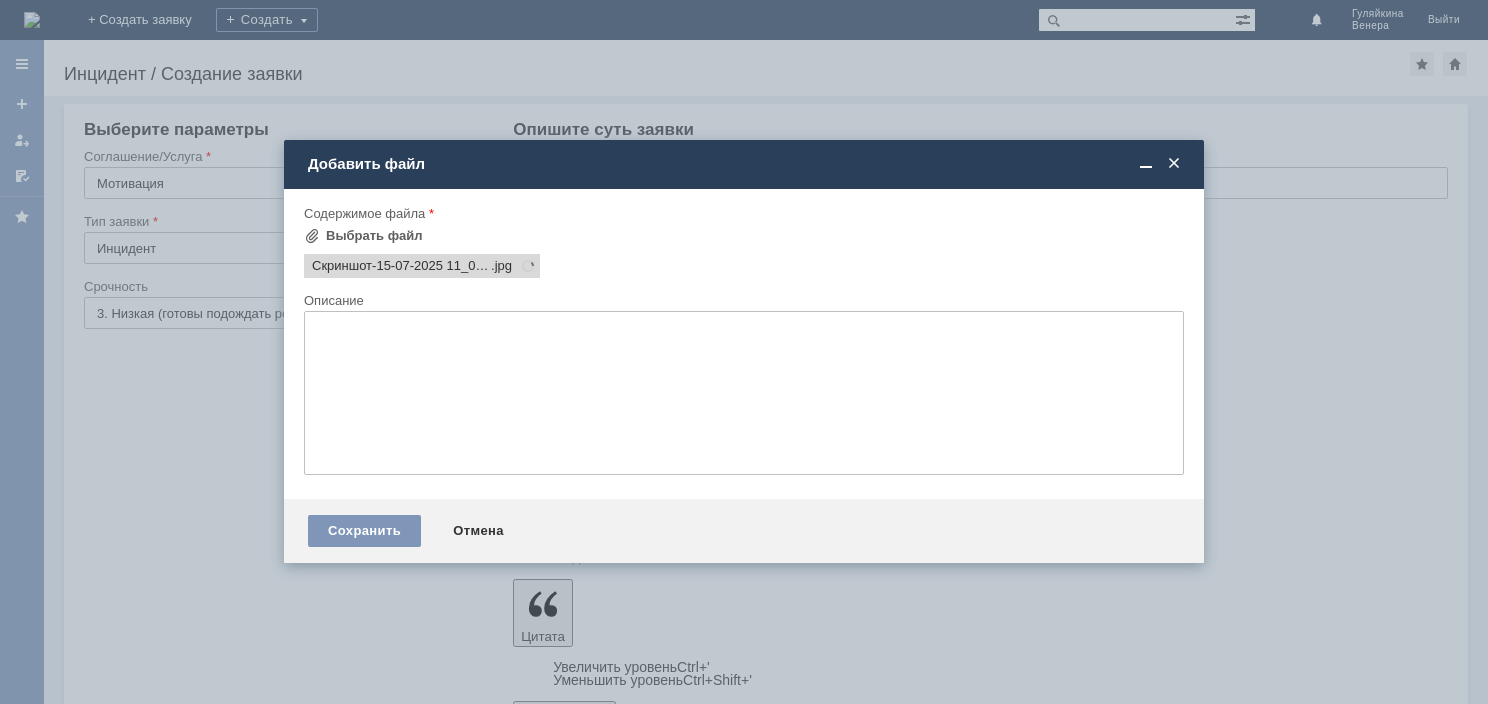 scroll, scrollTop: 0, scrollLeft: 0, axis: both 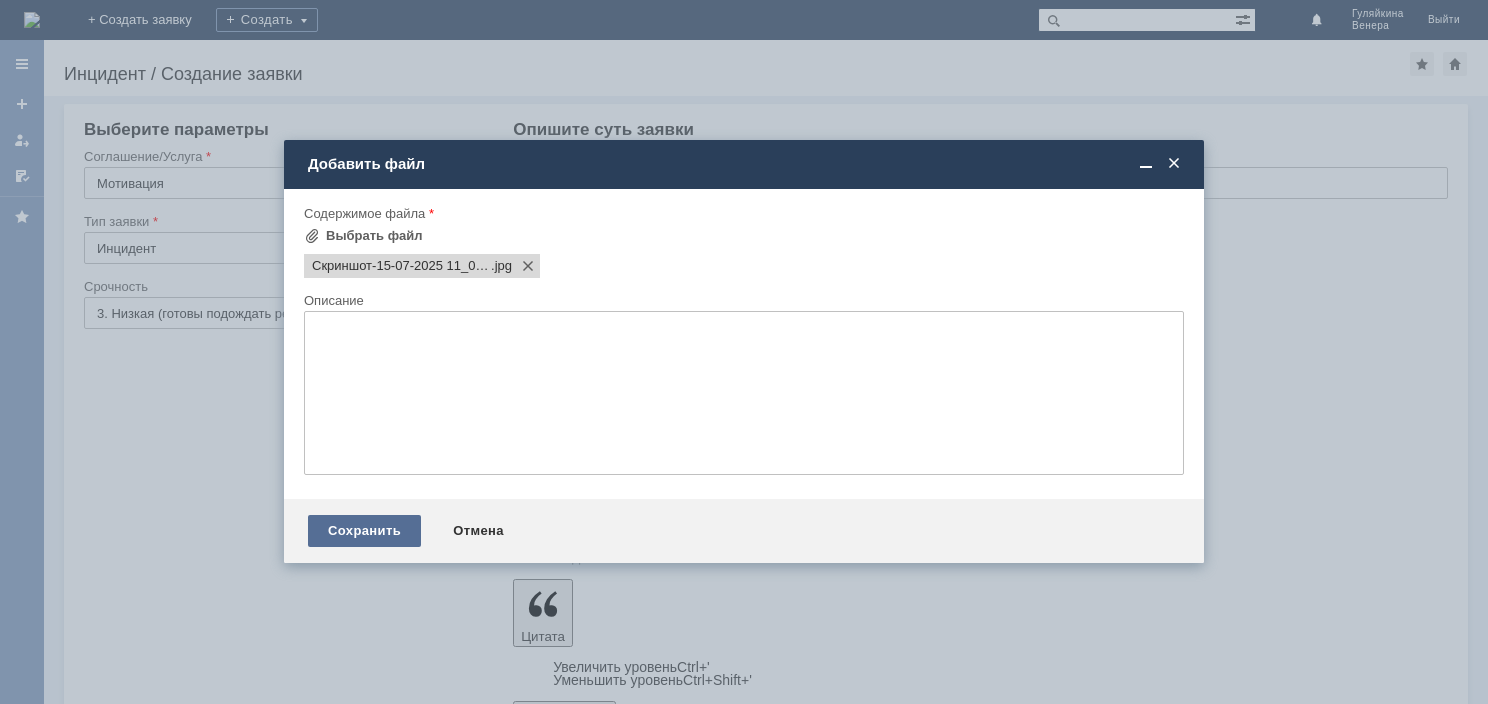 click on "Сохранить" at bounding box center [364, 531] 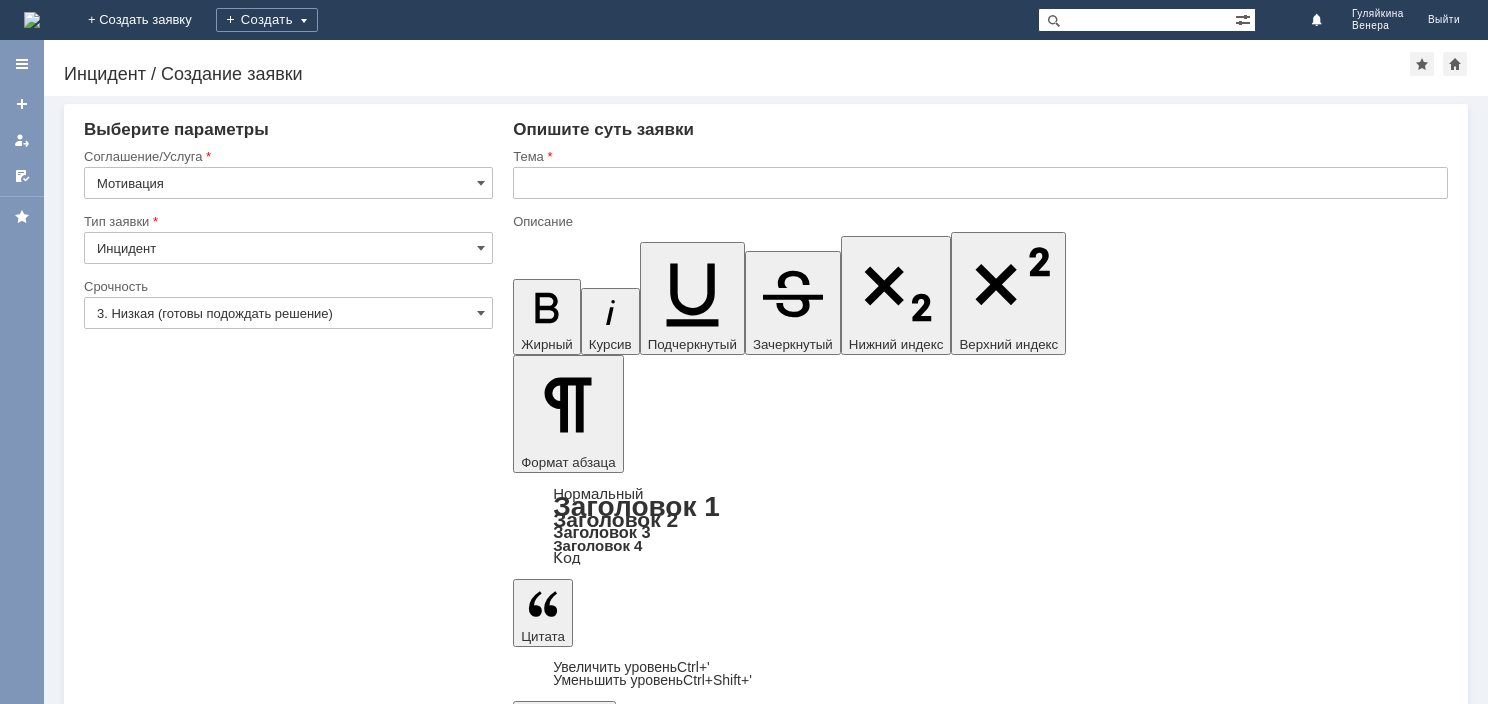 click on "[PERSON_NAME] в июне работала на МБК и проводила продажи на ШК уволенного сотрудника ([PERSON_NAME]).   Фактически продажи были совершены [PERSON_NAME].  Сейчас для сотрудника сделан личный ШК" at bounding box center [676, 5936] 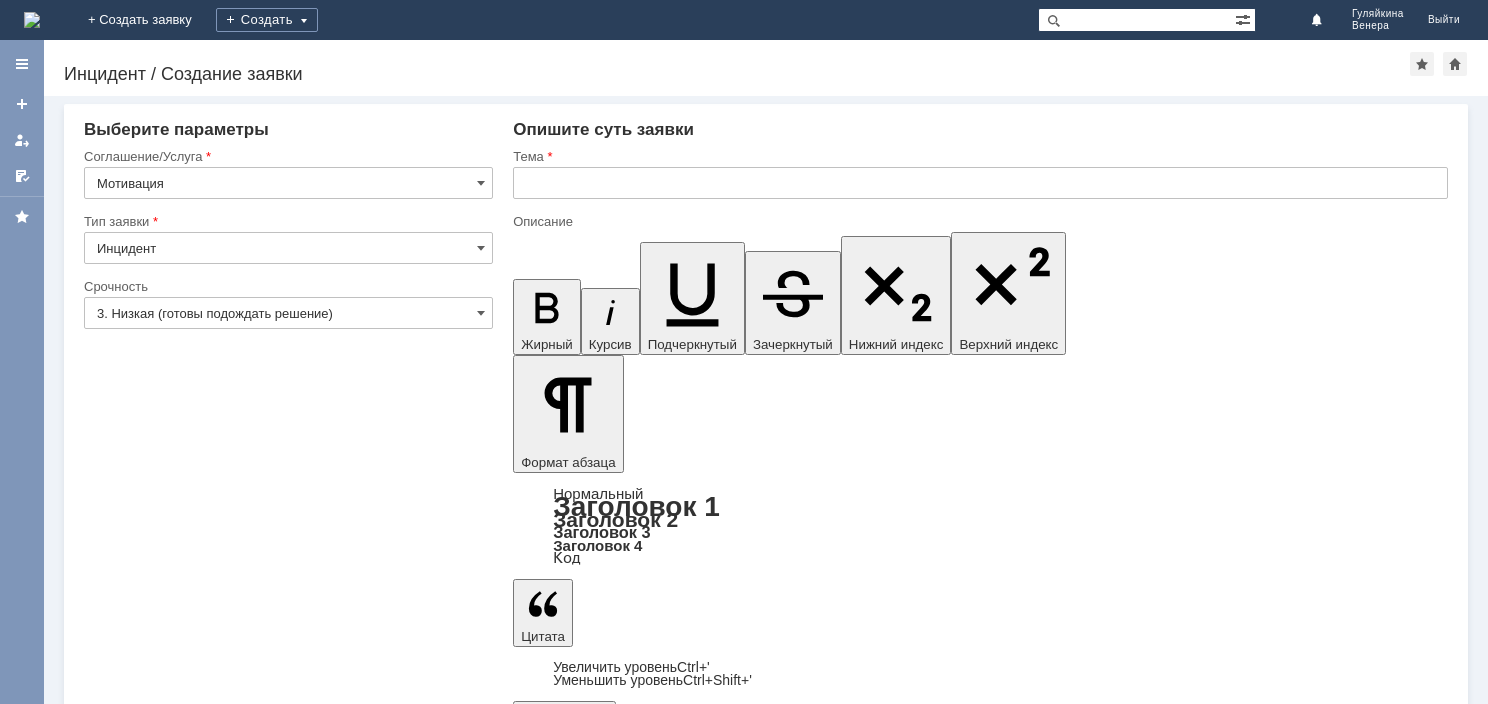 click on "[PERSON_NAME] в июне работала на МБК и проводила продажи на ШК уволенного сотрудника ([PERSON_NAME]).   Фактически продажи были совершены [PERSON_NAME].  Сейчас для сотрудника сделан личный ШК" at bounding box center [676, 5936] 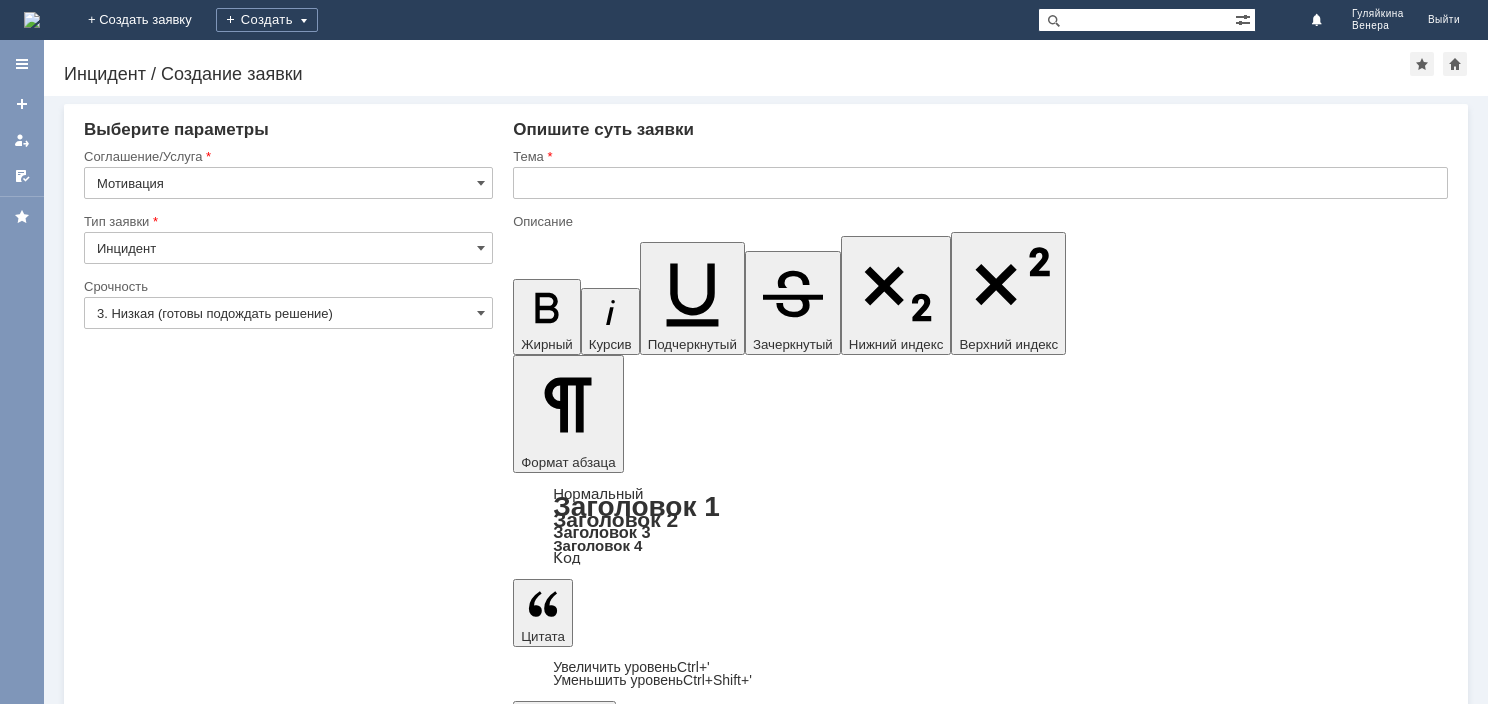 click on "[PERSON_NAME] в июне работала на МБК и проводила продажи на ШК уволенного сотрудника ([PERSON_NAME]).   Фактически продажи после 09.06.  были совершены [PERSON_NAME].  Сейчас для сотрудника сделан личный ШК" at bounding box center (676, 5936) 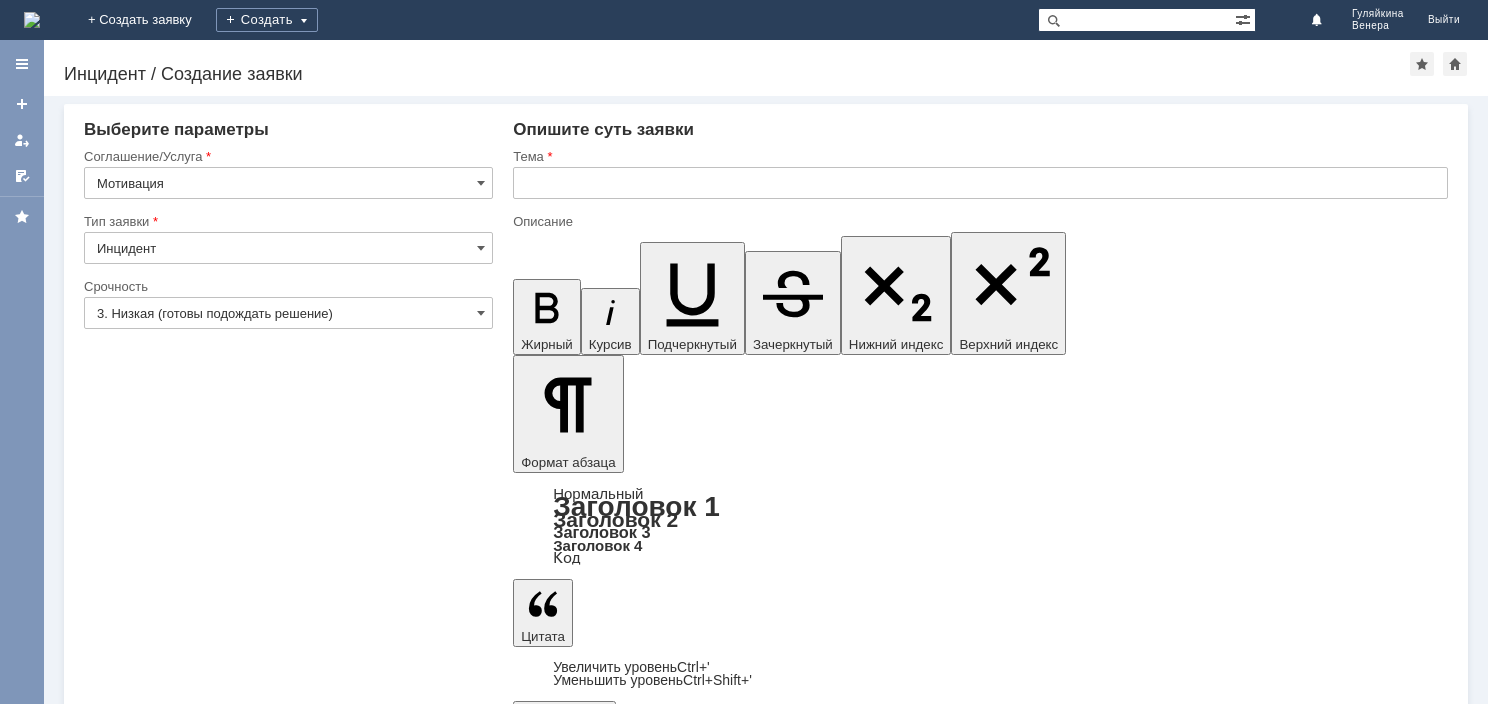 click on "[PERSON_NAME] в июне работала на МБК и проводила продажи на ШК уволенного сотрудника ([PERSON_NAME]).   Фактически продажи после 09.06.  были совершены [PERSON_NAME].  Сейчас для сотрудника сделан личный ШК" at bounding box center [676, 5936] 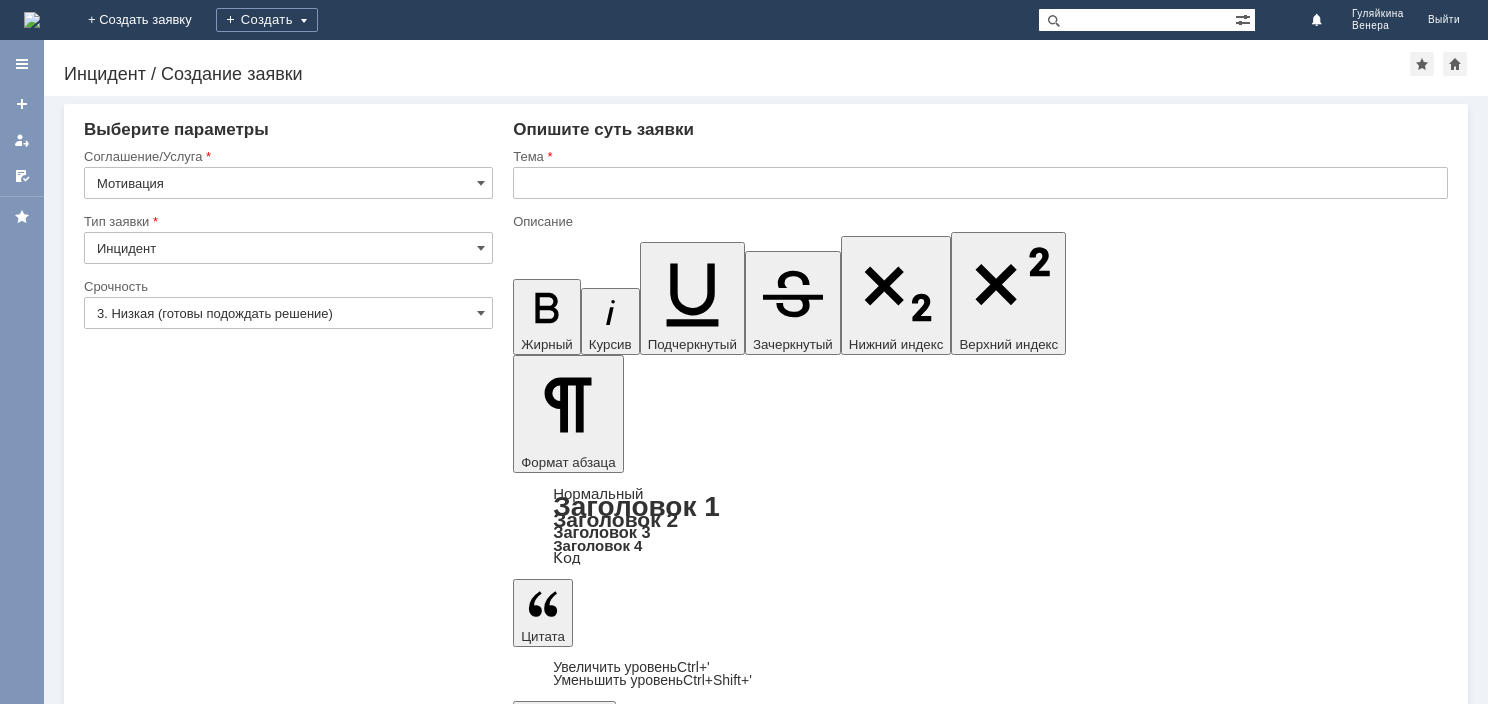 click on "[PERSON_NAME] в июне работала на МБК и проводила продажи на ШК уволенного сотрудника ([PERSON_NAME]).  Продажи после 09.06. были совершены [PERSON_NAME].  Сейчас для сотрудника сделан личный ШК" at bounding box center (676, 5936) 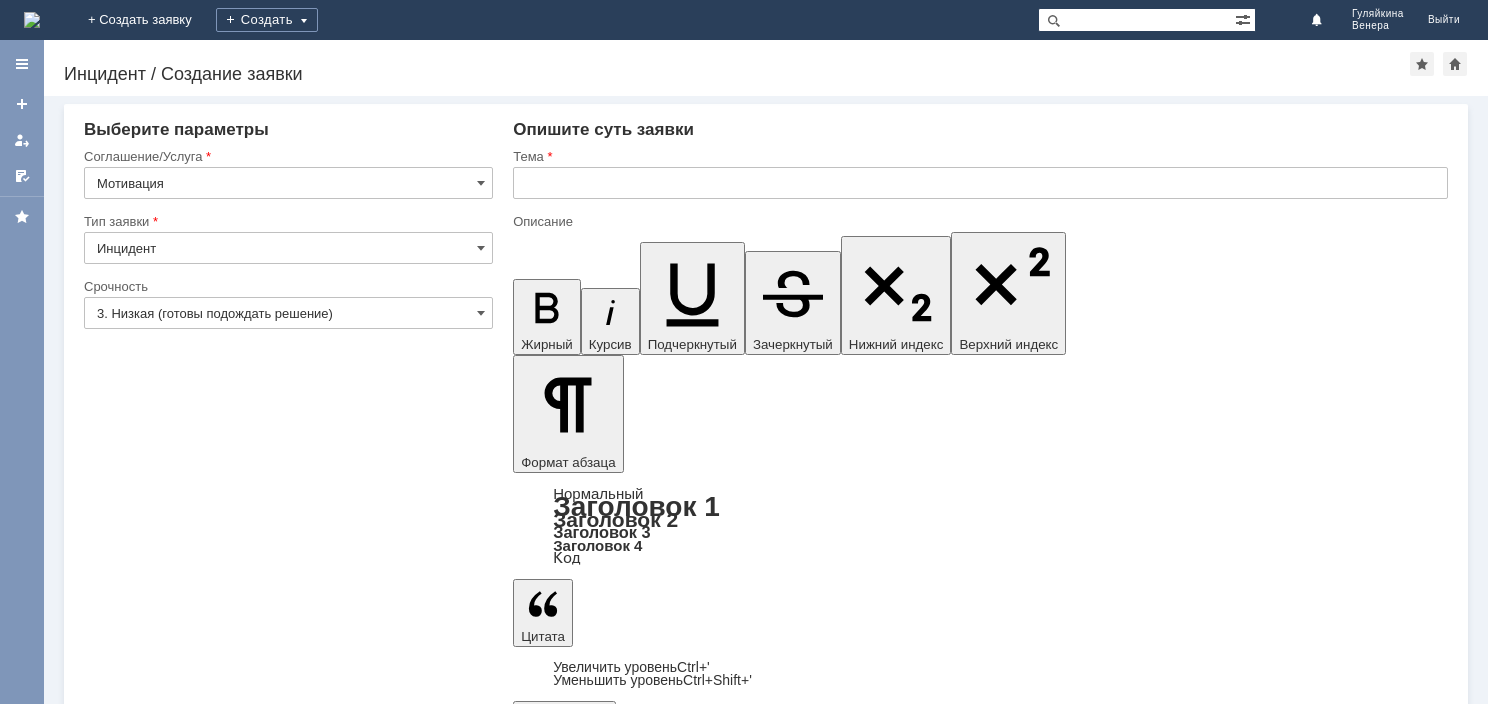 click on "[PERSON_NAME] в июне работала на МБК и проводила продажи на ШК уволенного сотрудника ([PERSON_NAME]).  Продажи проведенные после 09.06. фактически продажи [PERSON_NAME]   Сейчас для сотрудника сделан личный ШК" at bounding box center (676, 5936) 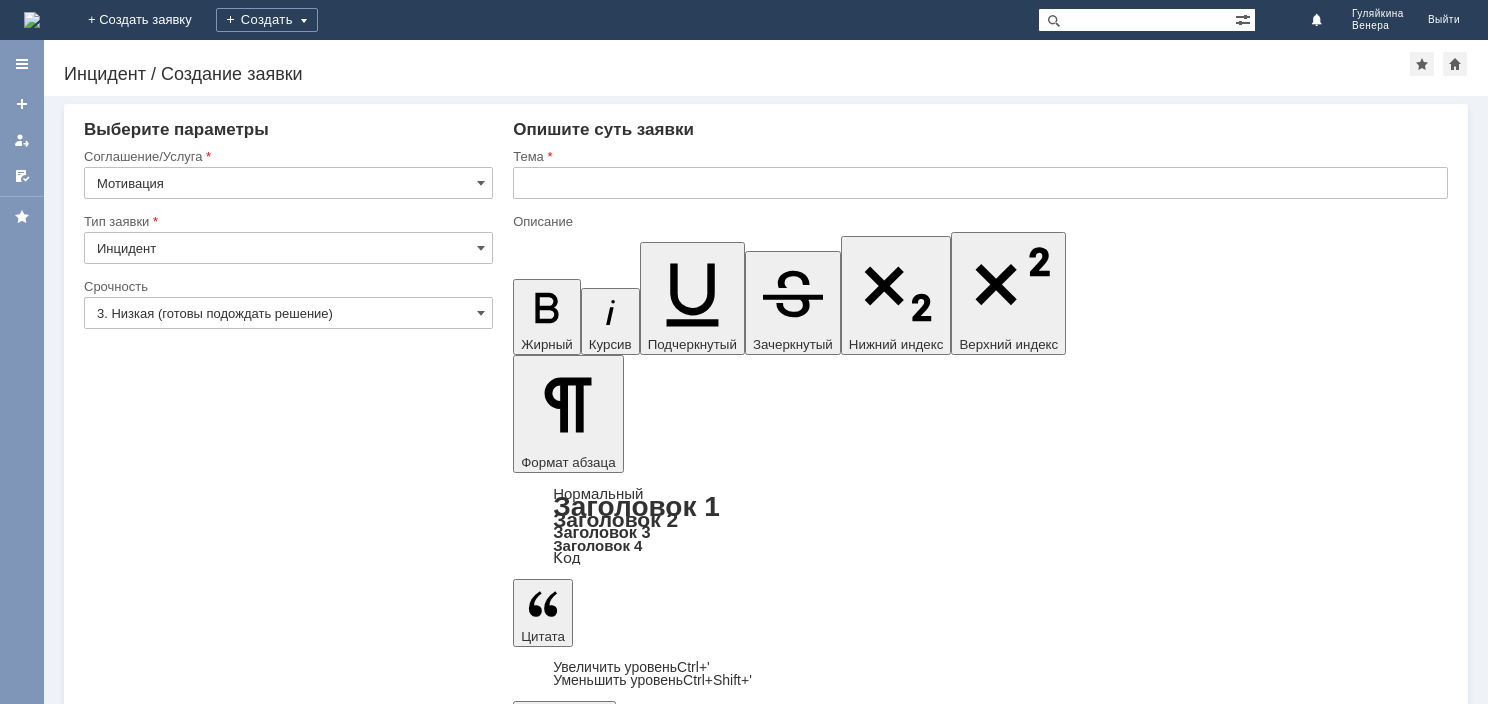 click on "[PERSON_NAME] в июне работала на МБК и проводила продажи на ШК уволенного сотрудника ([PERSON_NAME]).  Продажи проведенные после 09.06. фактически продажи [PERSON_NAME]   Сейчас для сотрудника сделан личный ШК" at bounding box center (676, 5936) 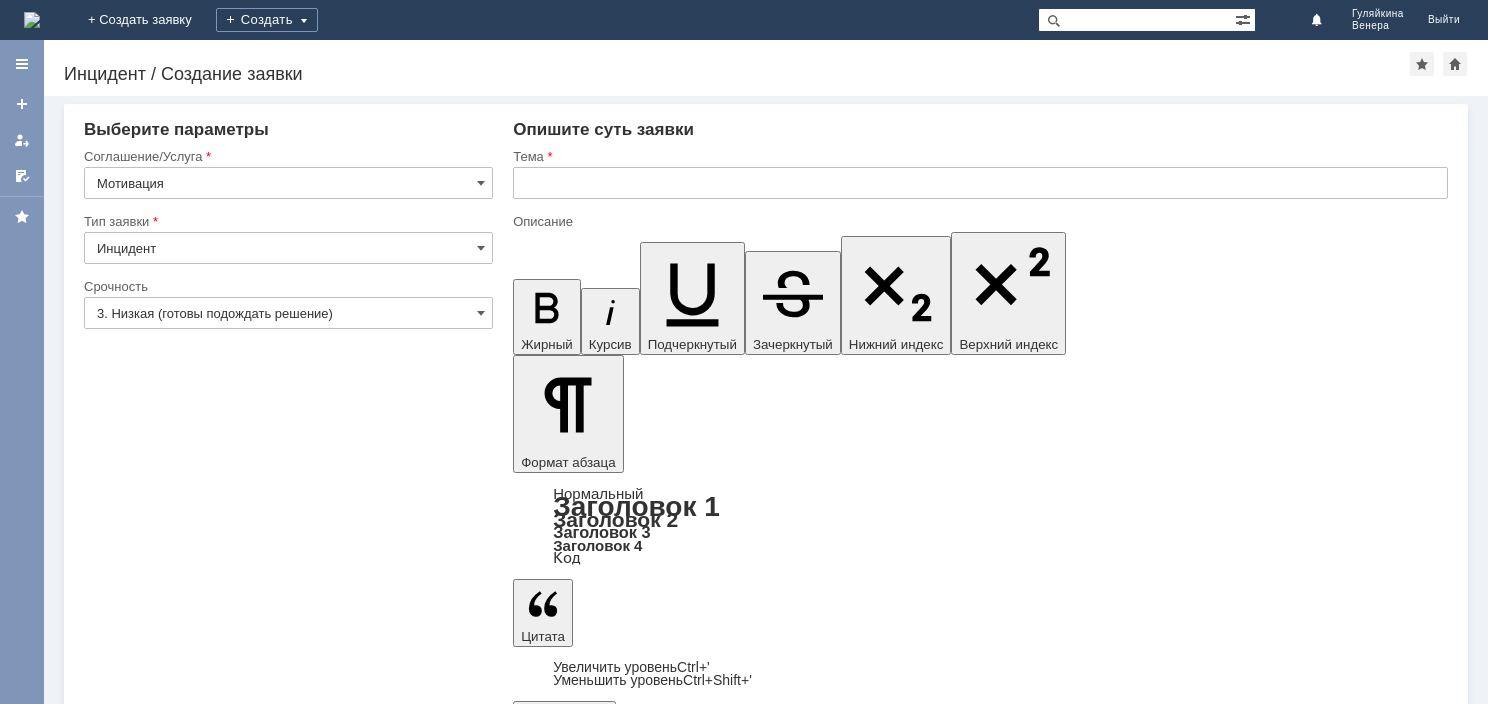 click on "Сохранить" at bounding box center [144, 6139] 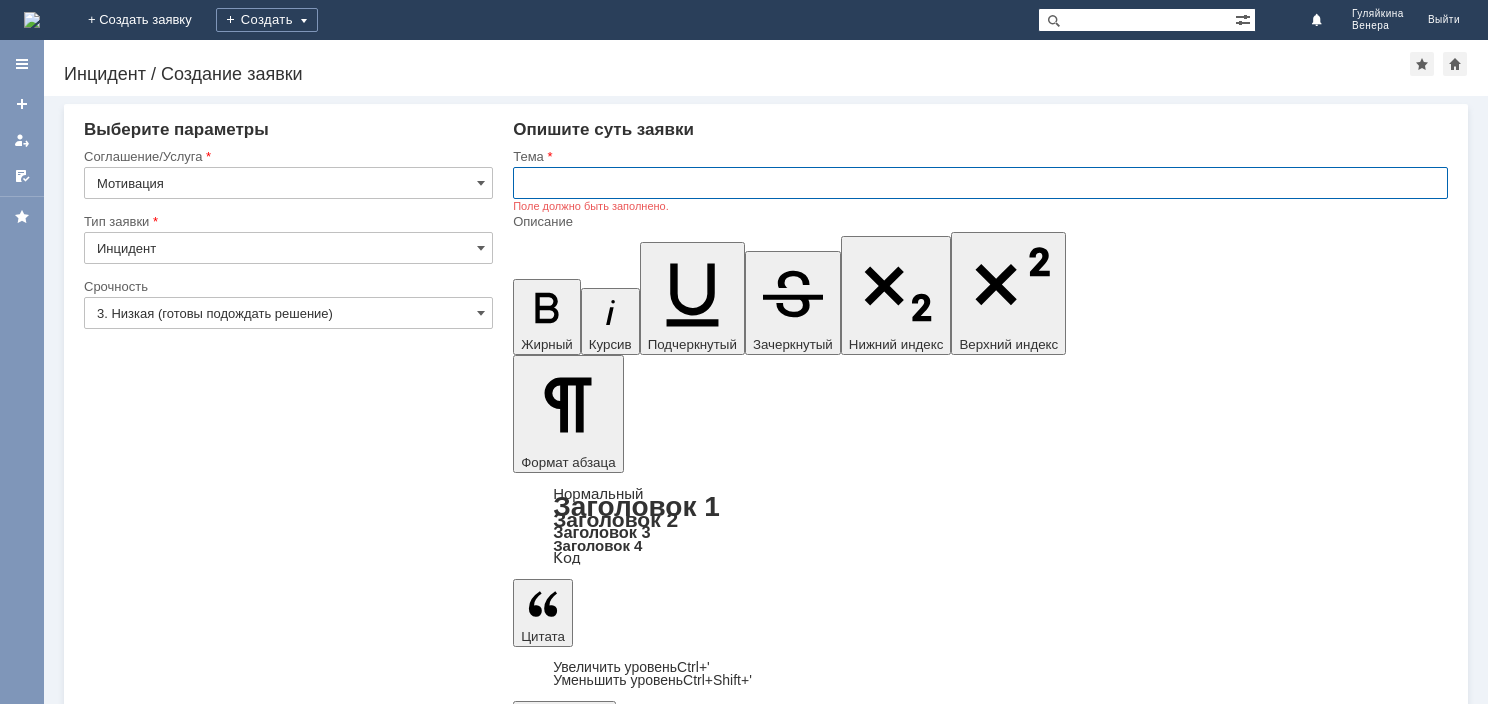 click at bounding box center [980, 183] 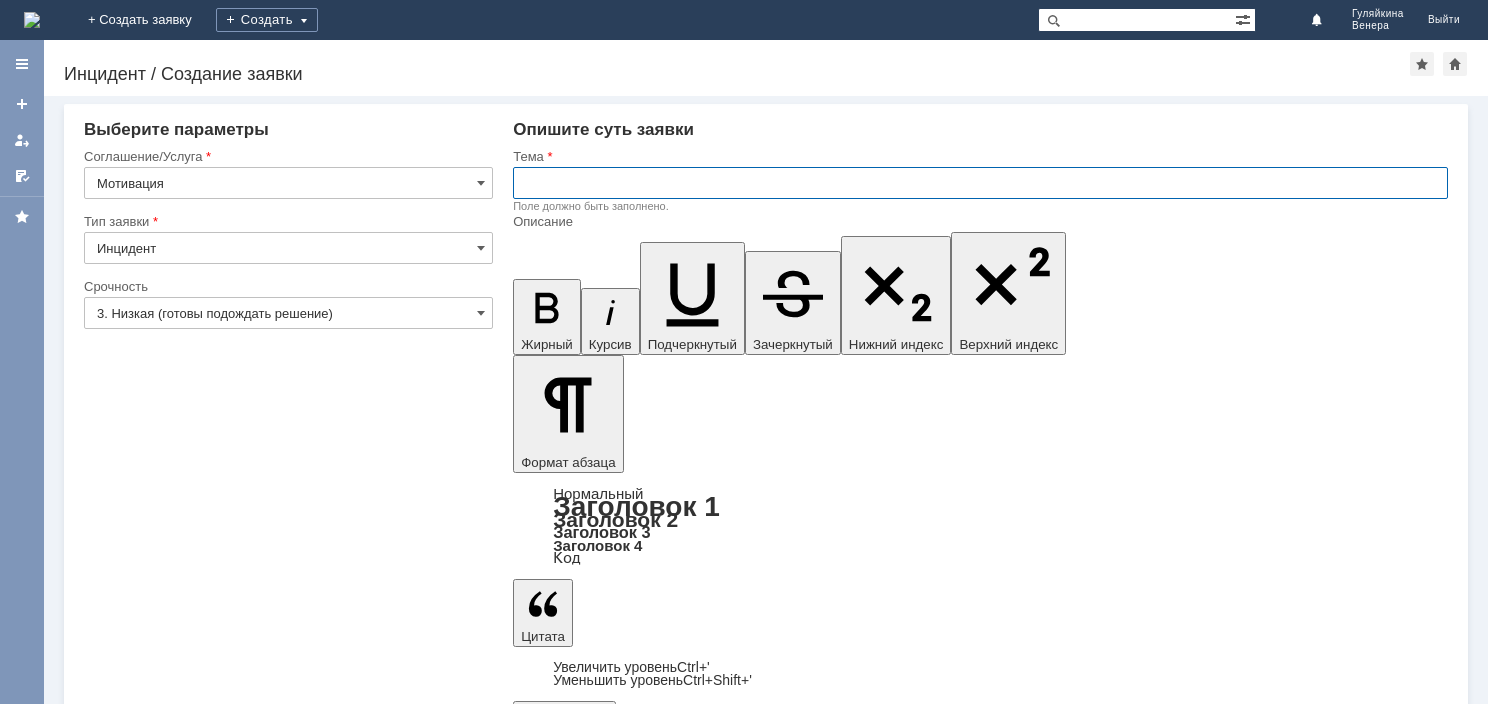 type on "Р" 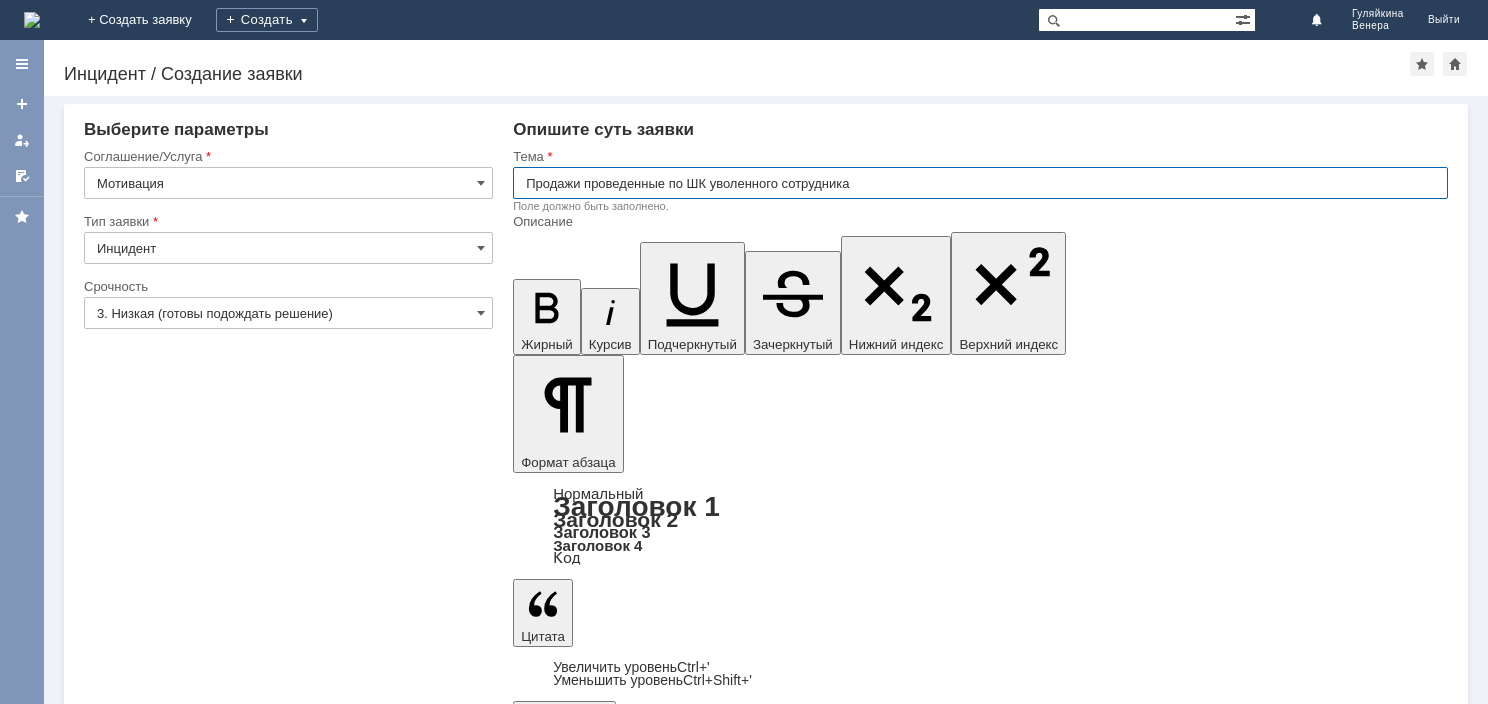type on "Продажи проведенные по ШК уволенного сотрудника" 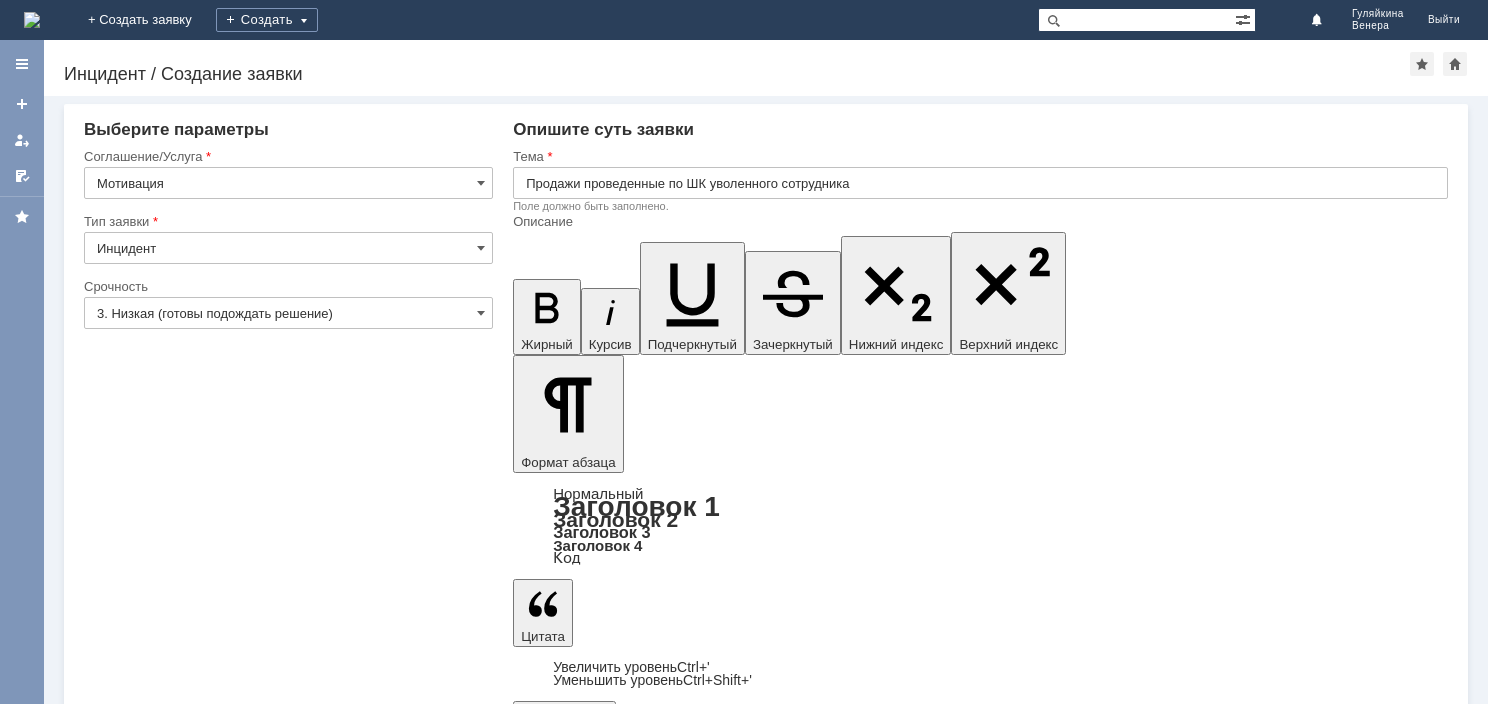 click on "Сохранить" at bounding box center (144, 6139) 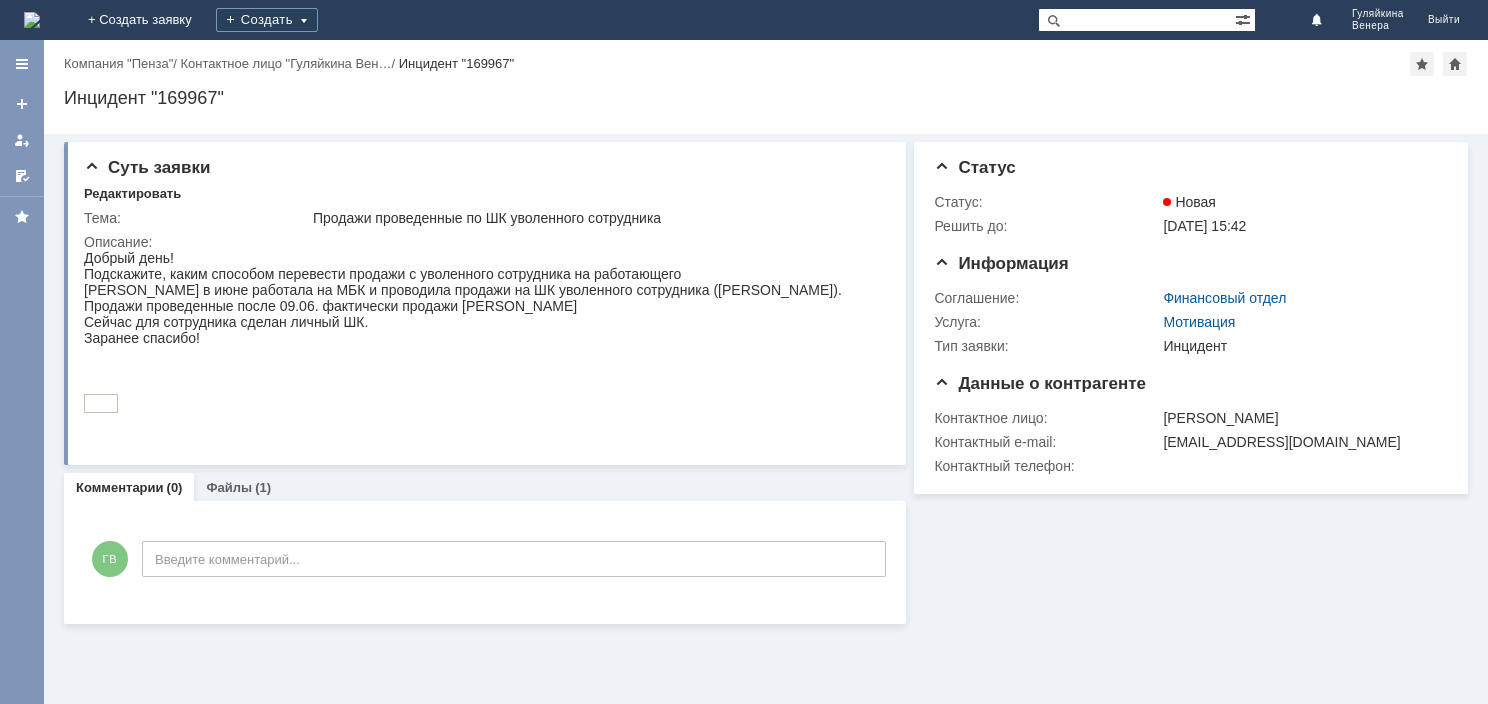 scroll, scrollTop: 0, scrollLeft: 0, axis: both 